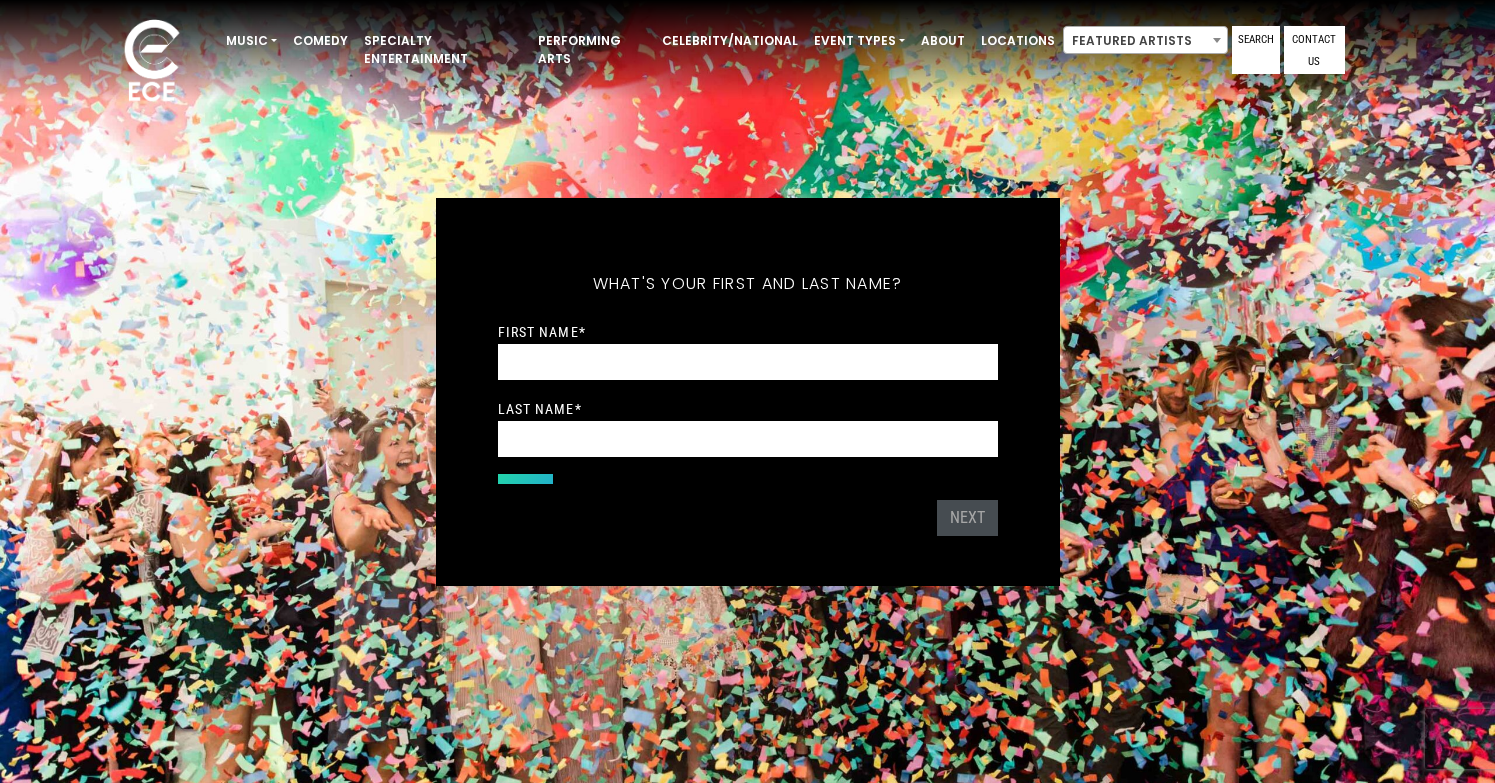scroll, scrollTop: 0, scrollLeft: 0, axis: both 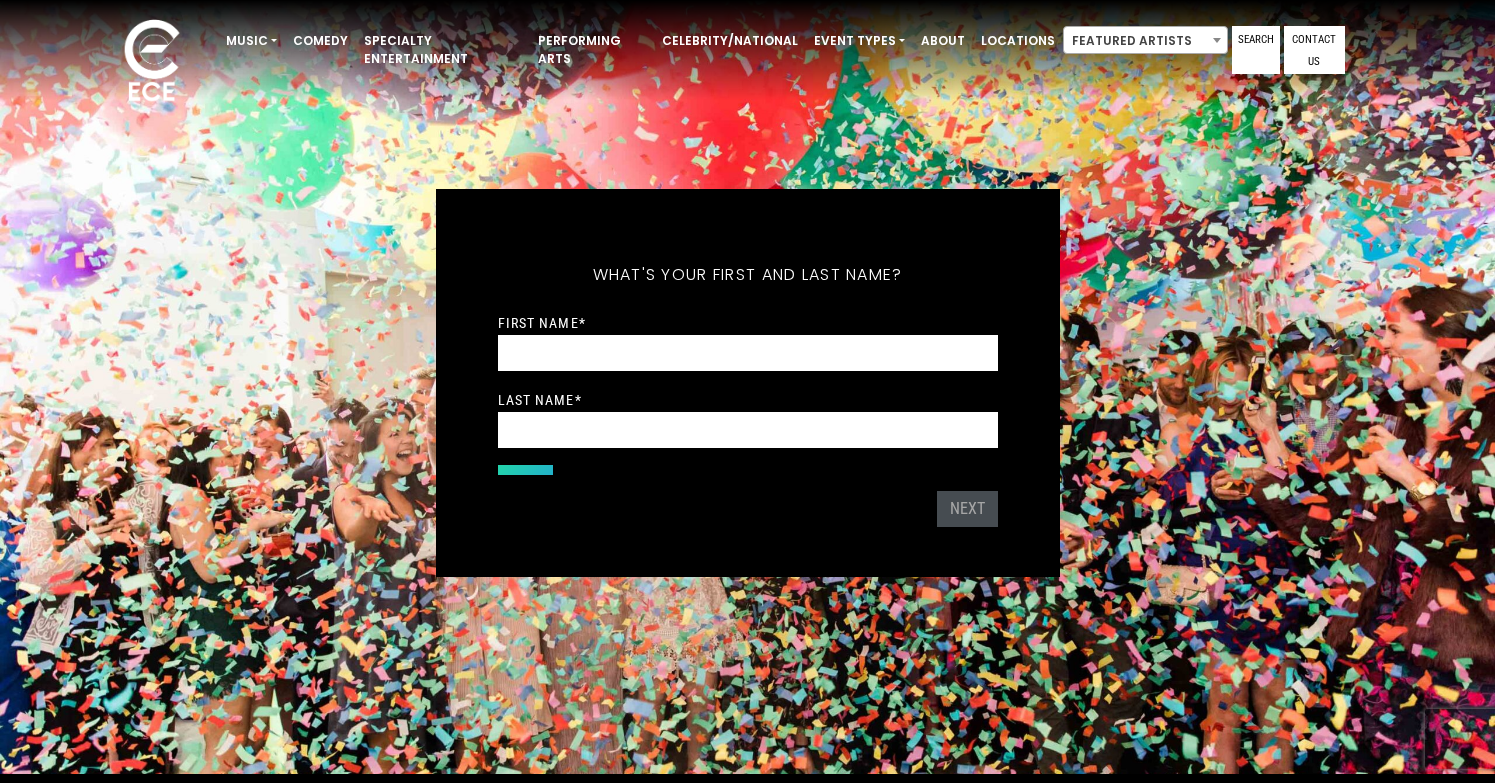 click on "First Name *
Last Name *" at bounding box center (748, 380) 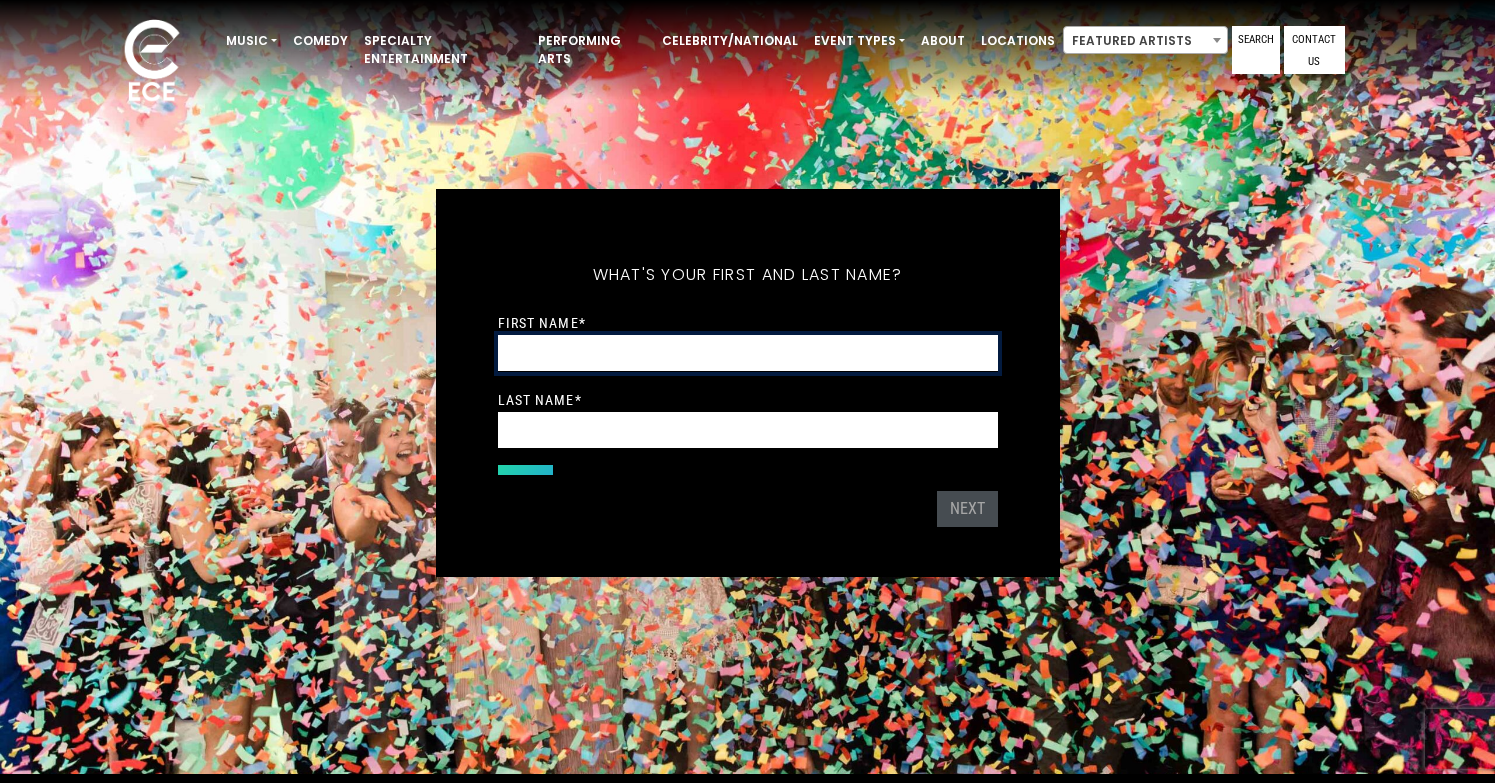 click on "First Name *" at bounding box center [748, 353] 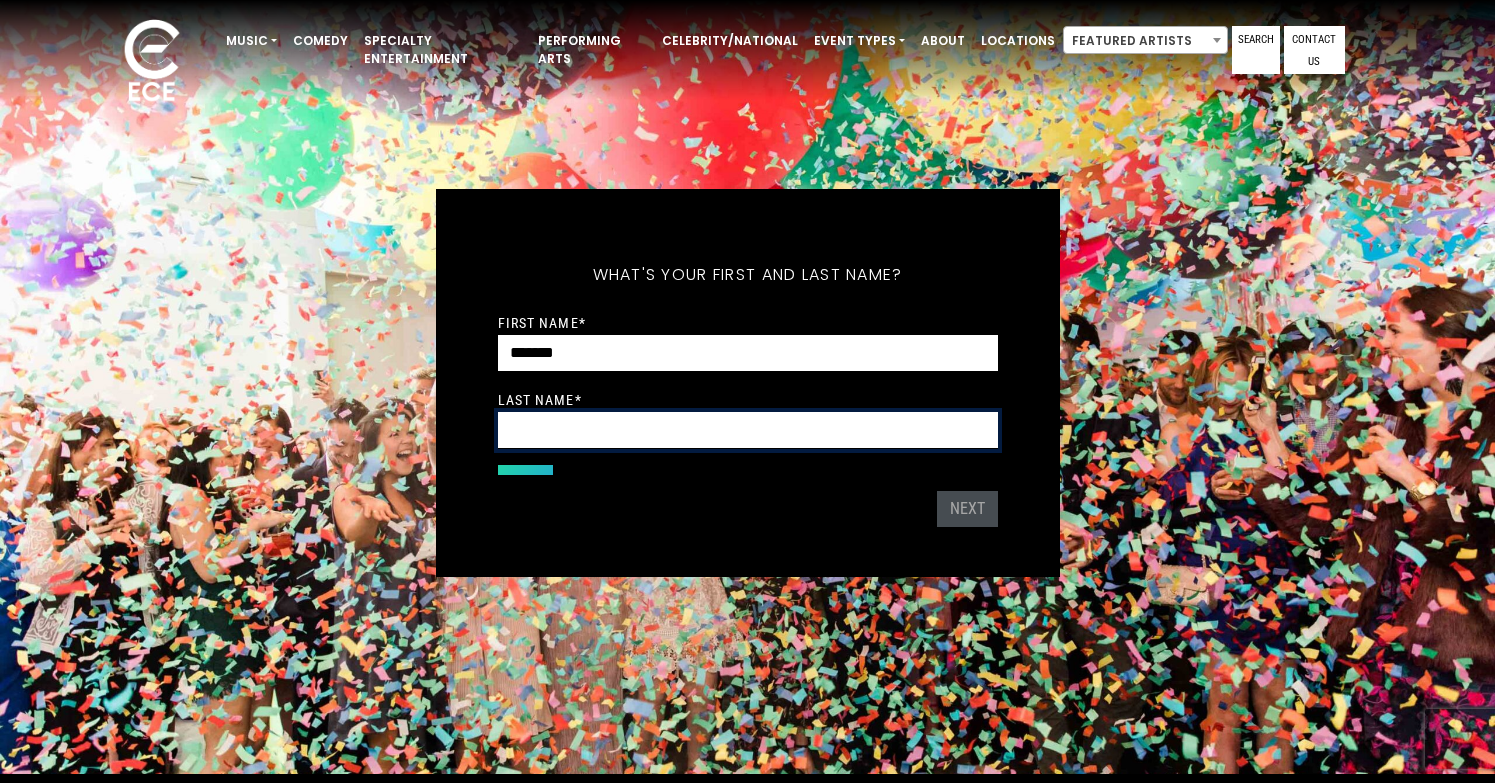 type on "*******" 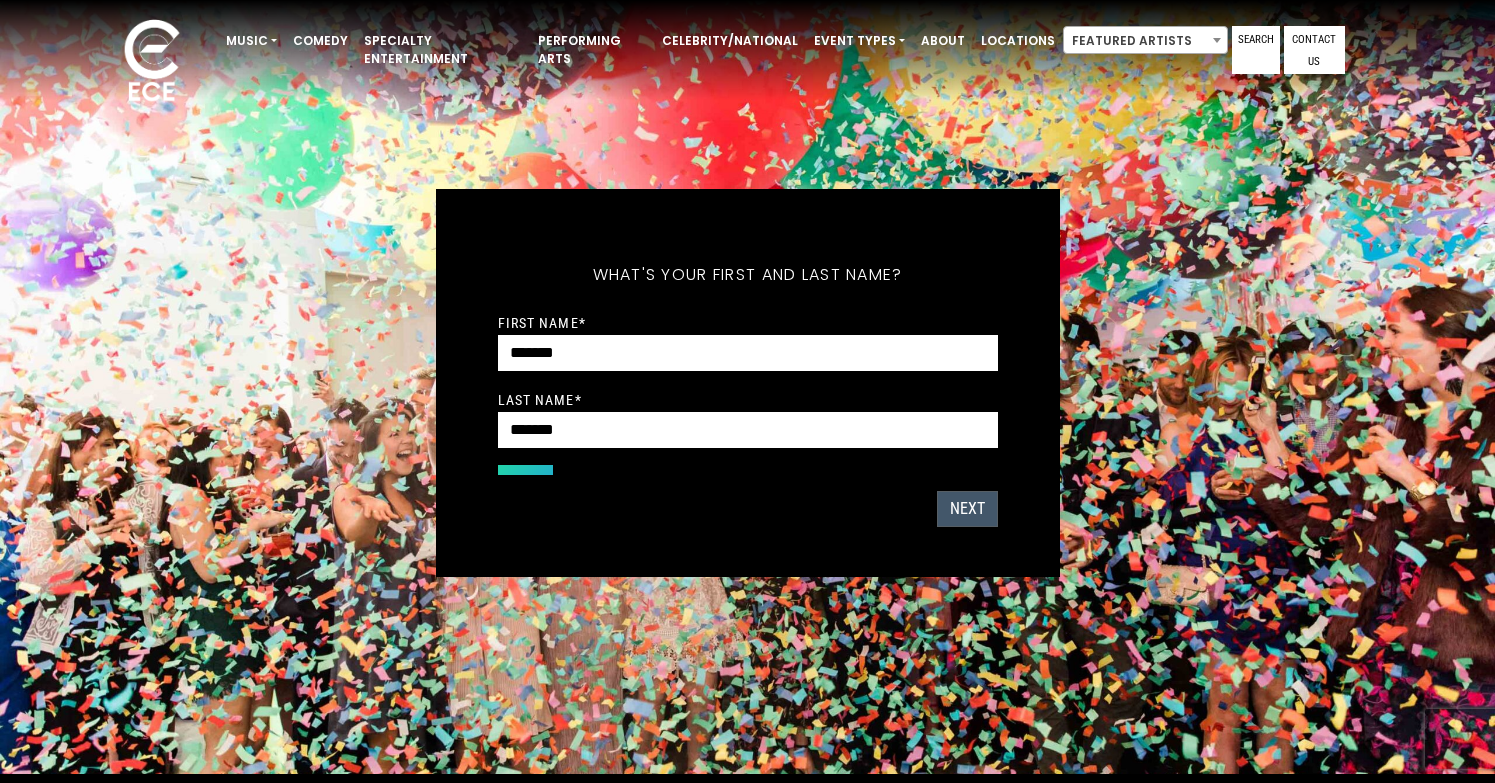 click on "Next" at bounding box center (967, 509) 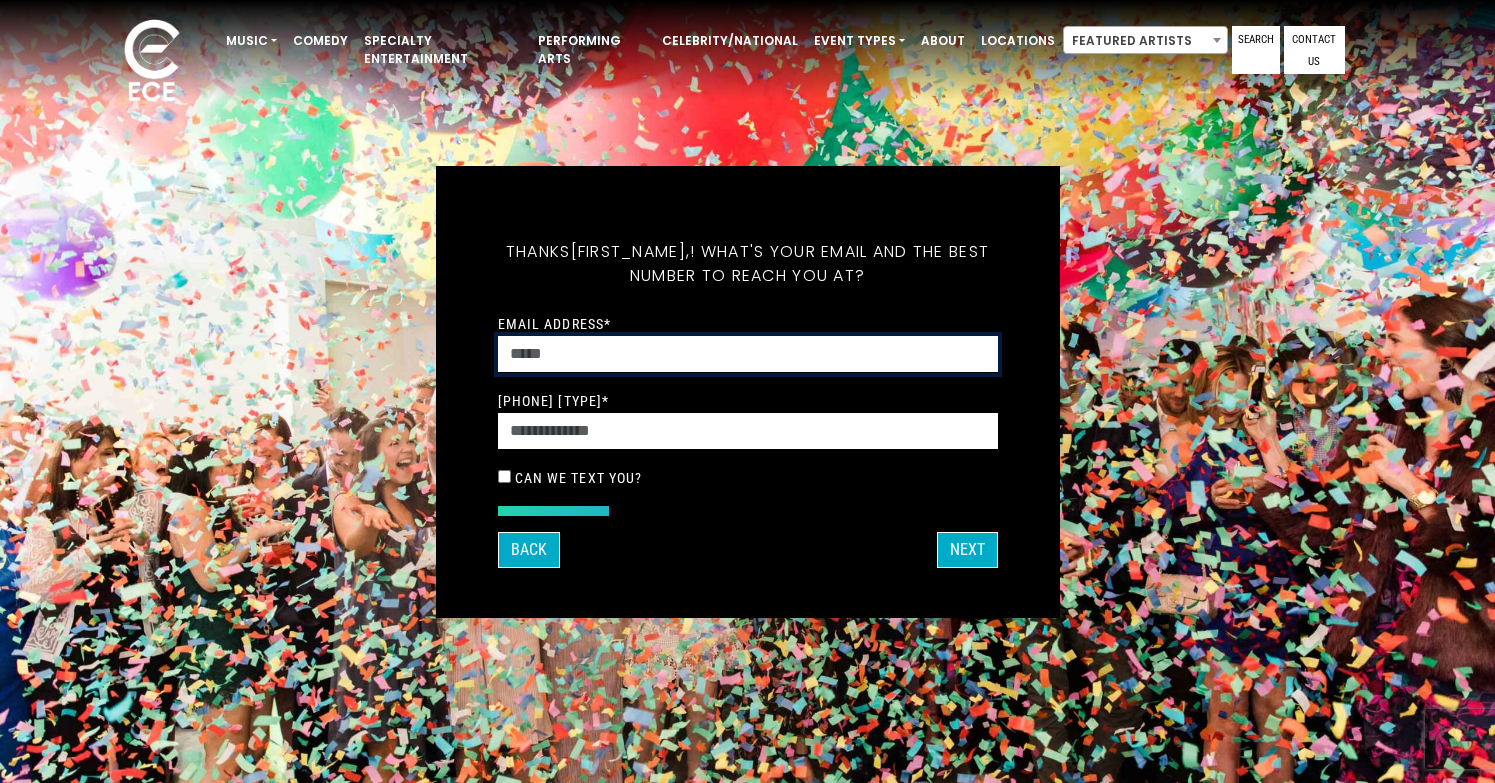 click on "Email Address *" at bounding box center [748, 354] 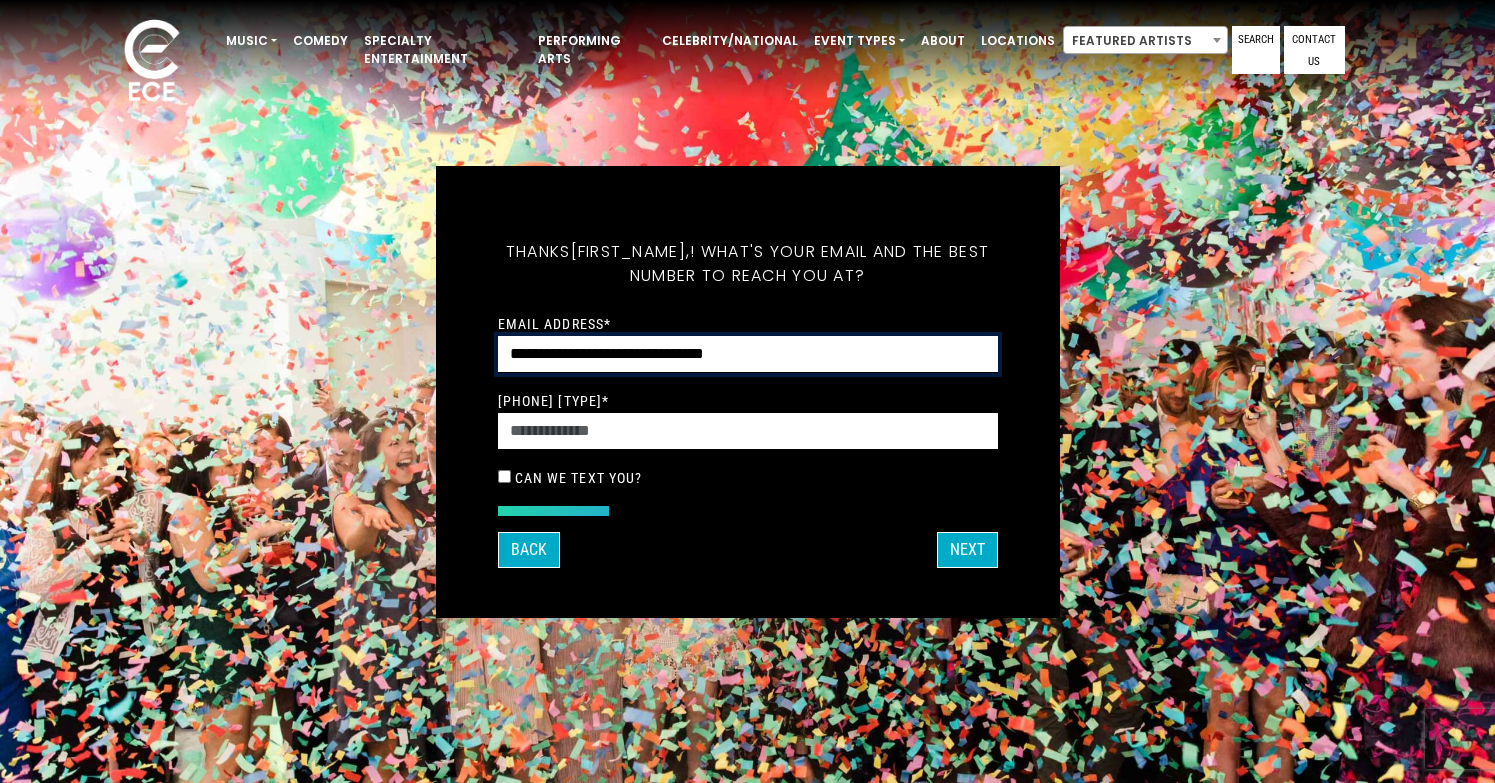 type on "**********" 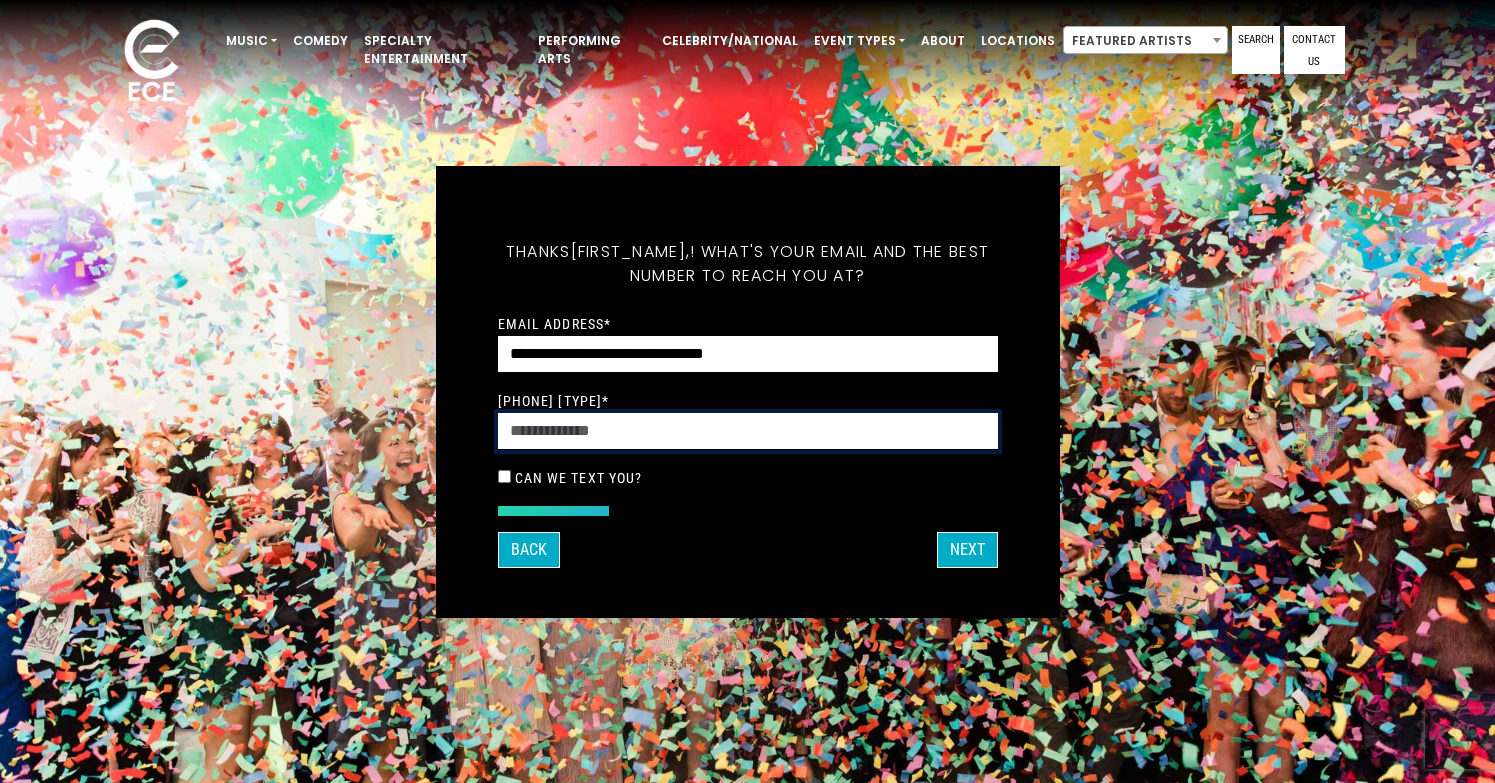 click on "Phone Number *" at bounding box center [748, 431] 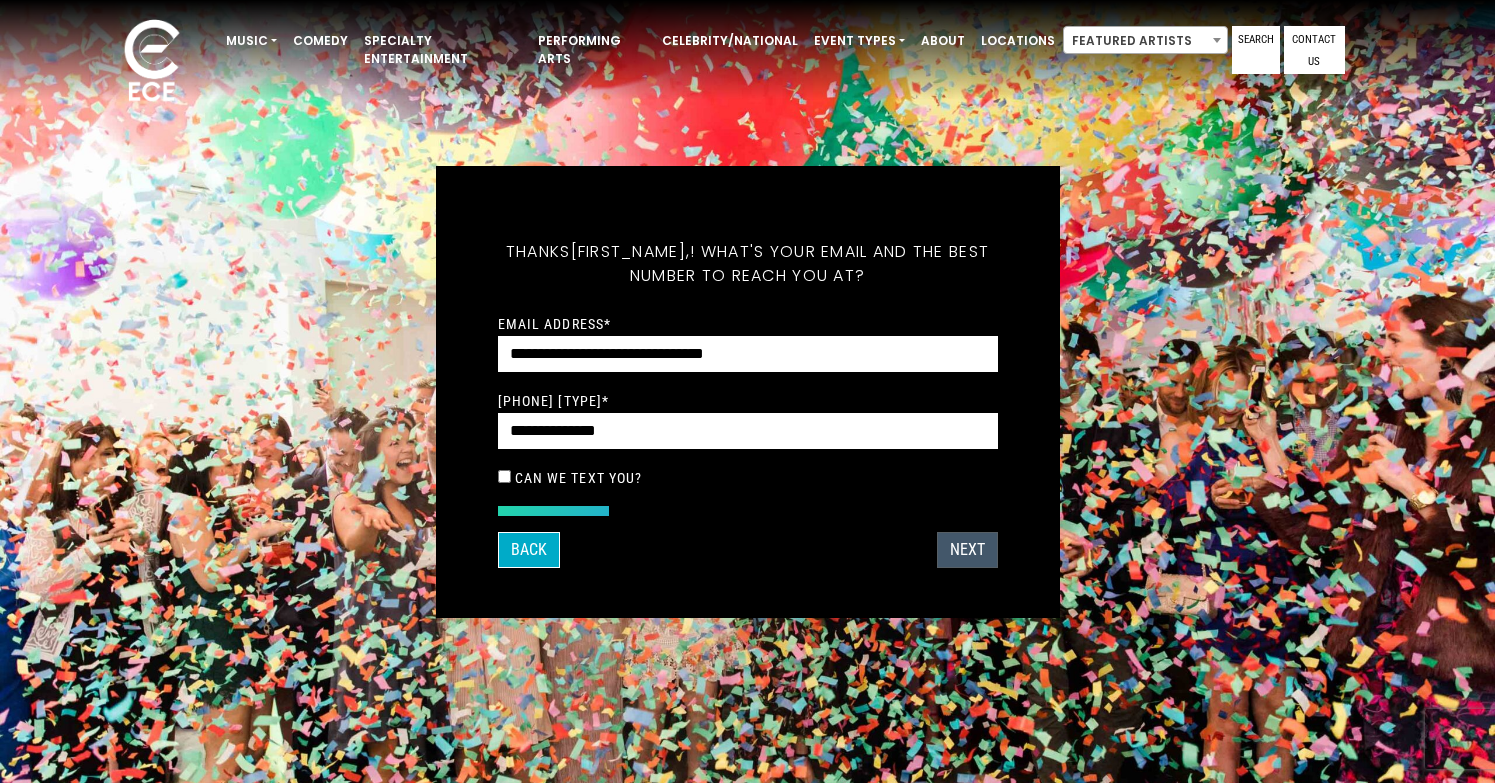 click on "Next" at bounding box center [967, 550] 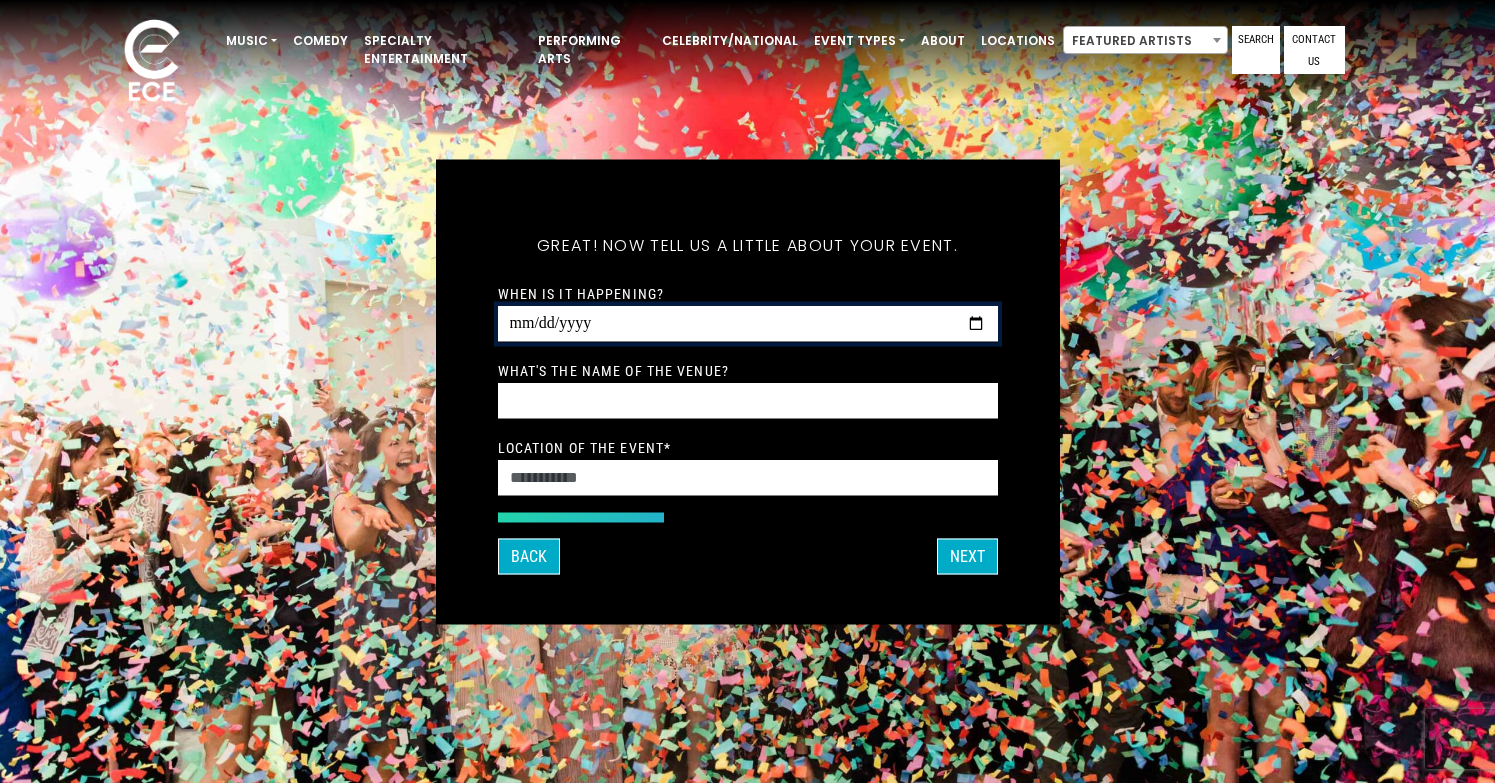 click on "When is it happening?" at bounding box center [748, 323] 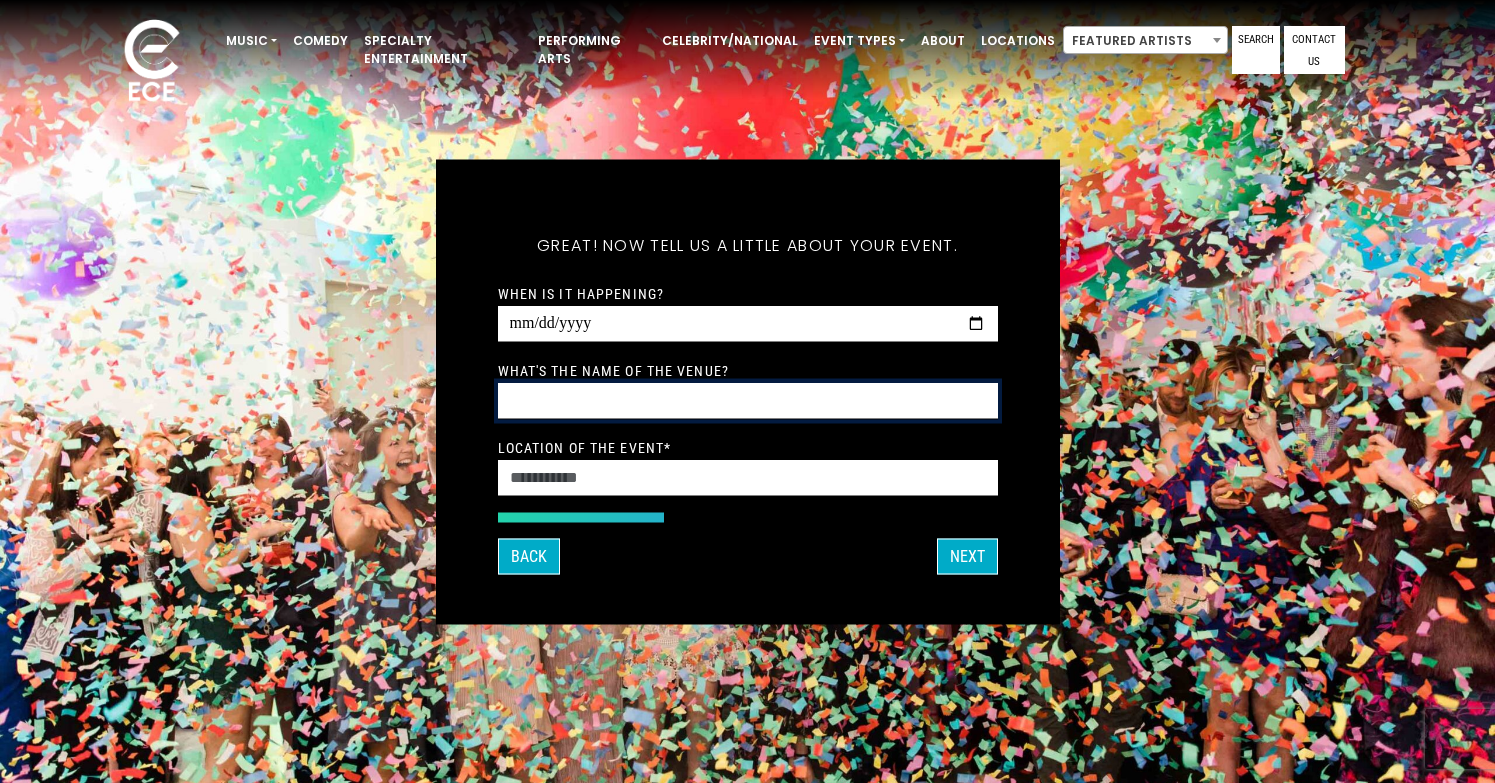 click on "What's the name of the venue?" at bounding box center (748, 400) 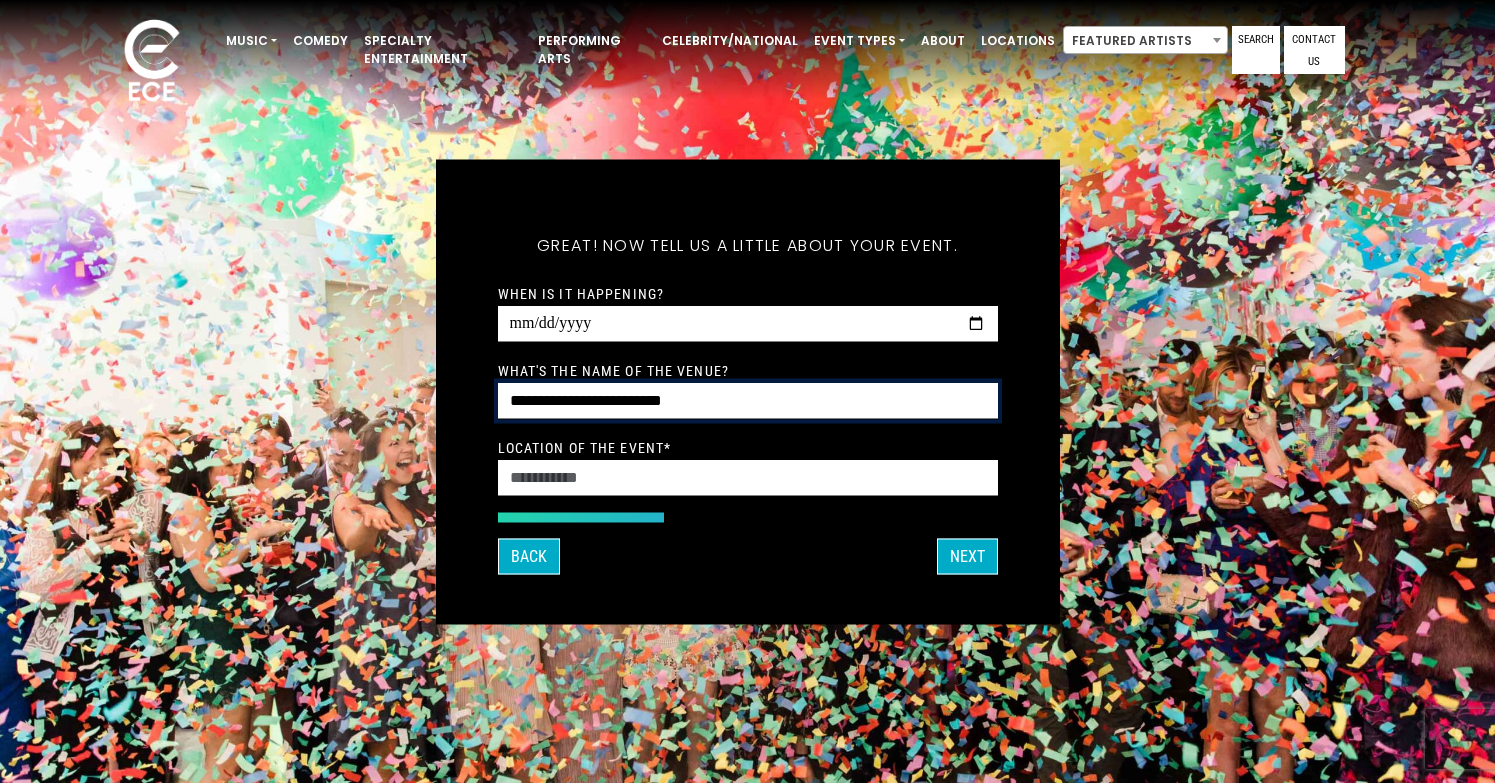 type on "**********" 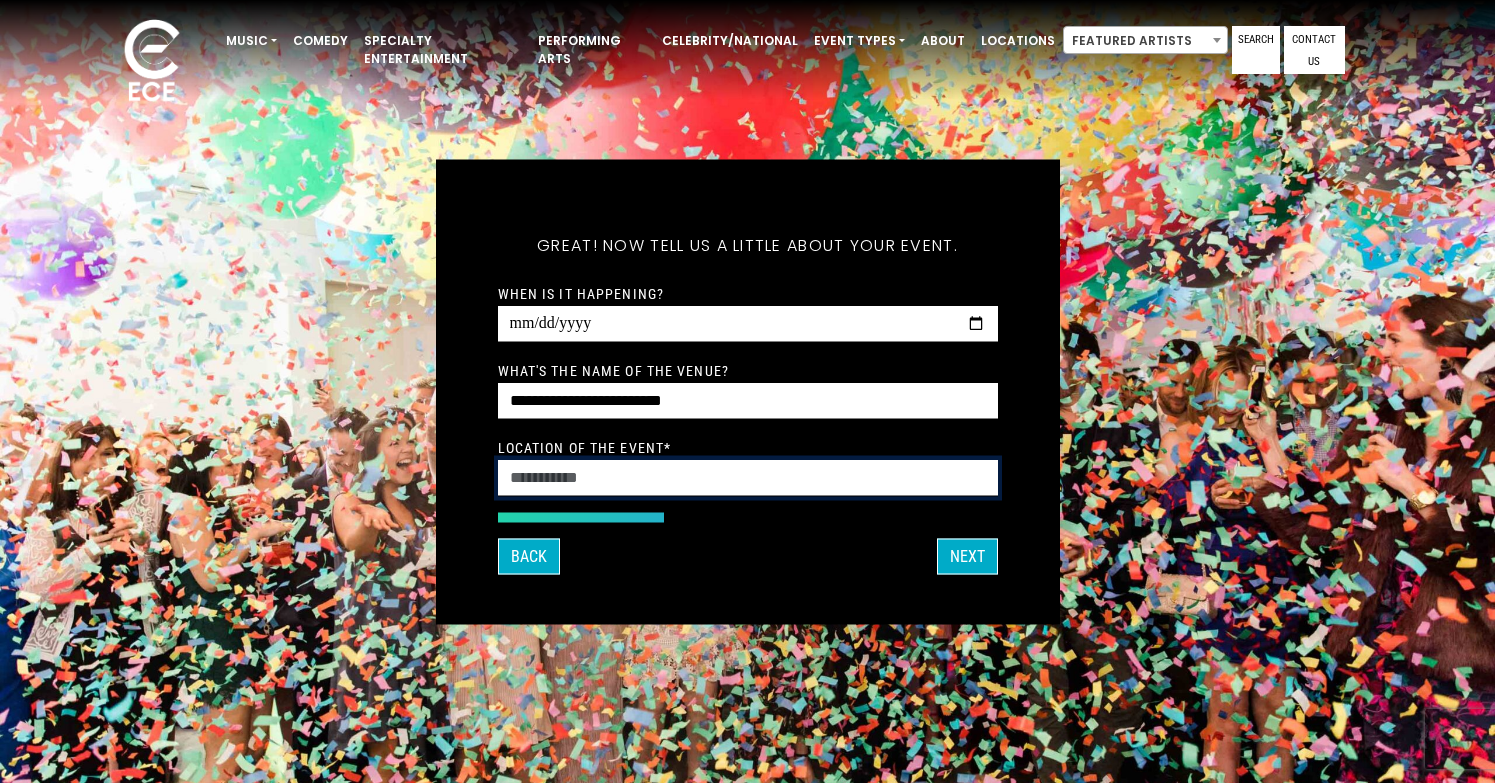 click on "Location of the event *" at bounding box center (748, 477) 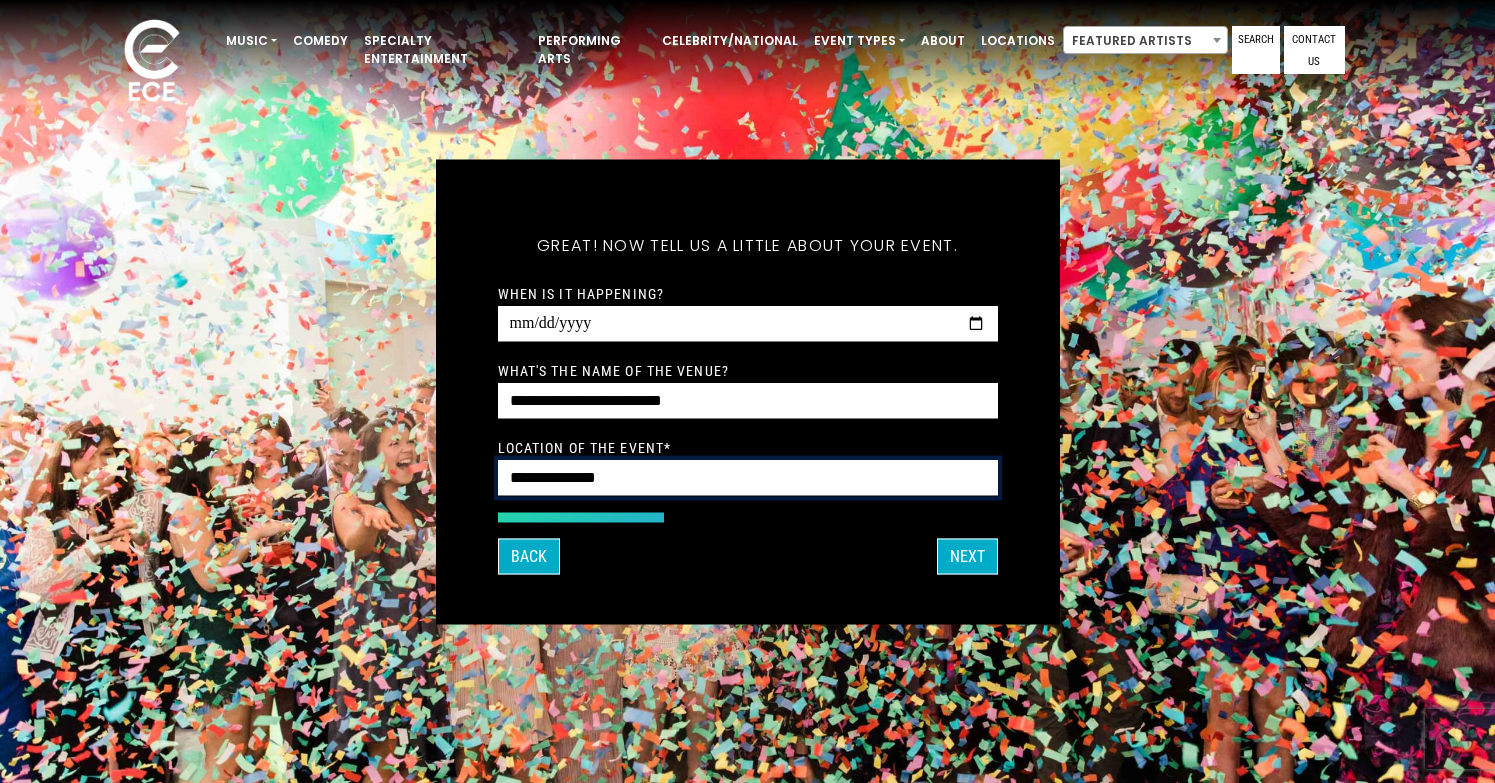 click on "**********" at bounding box center [748, 477] 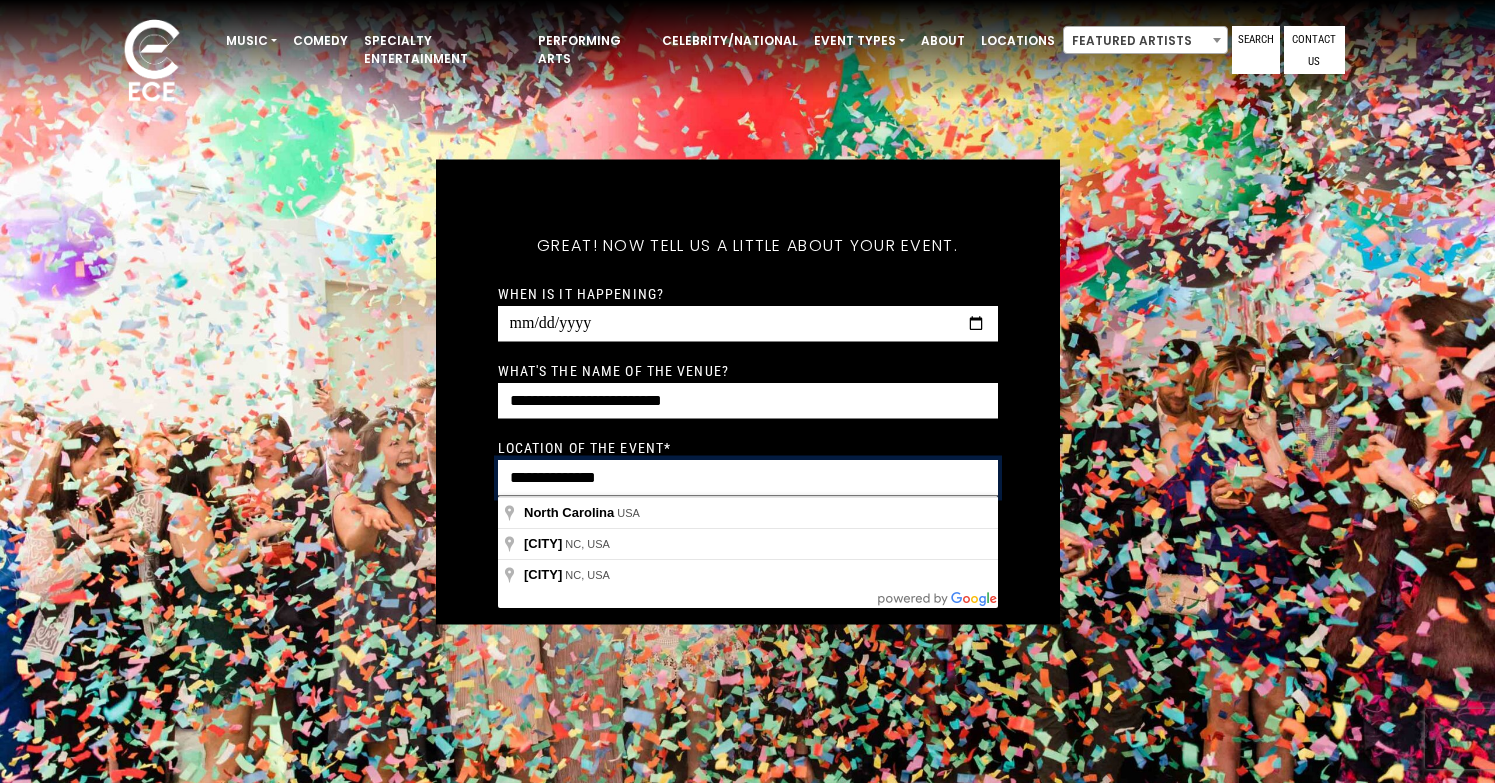 click on "**********" at bounding box center (748, 477) 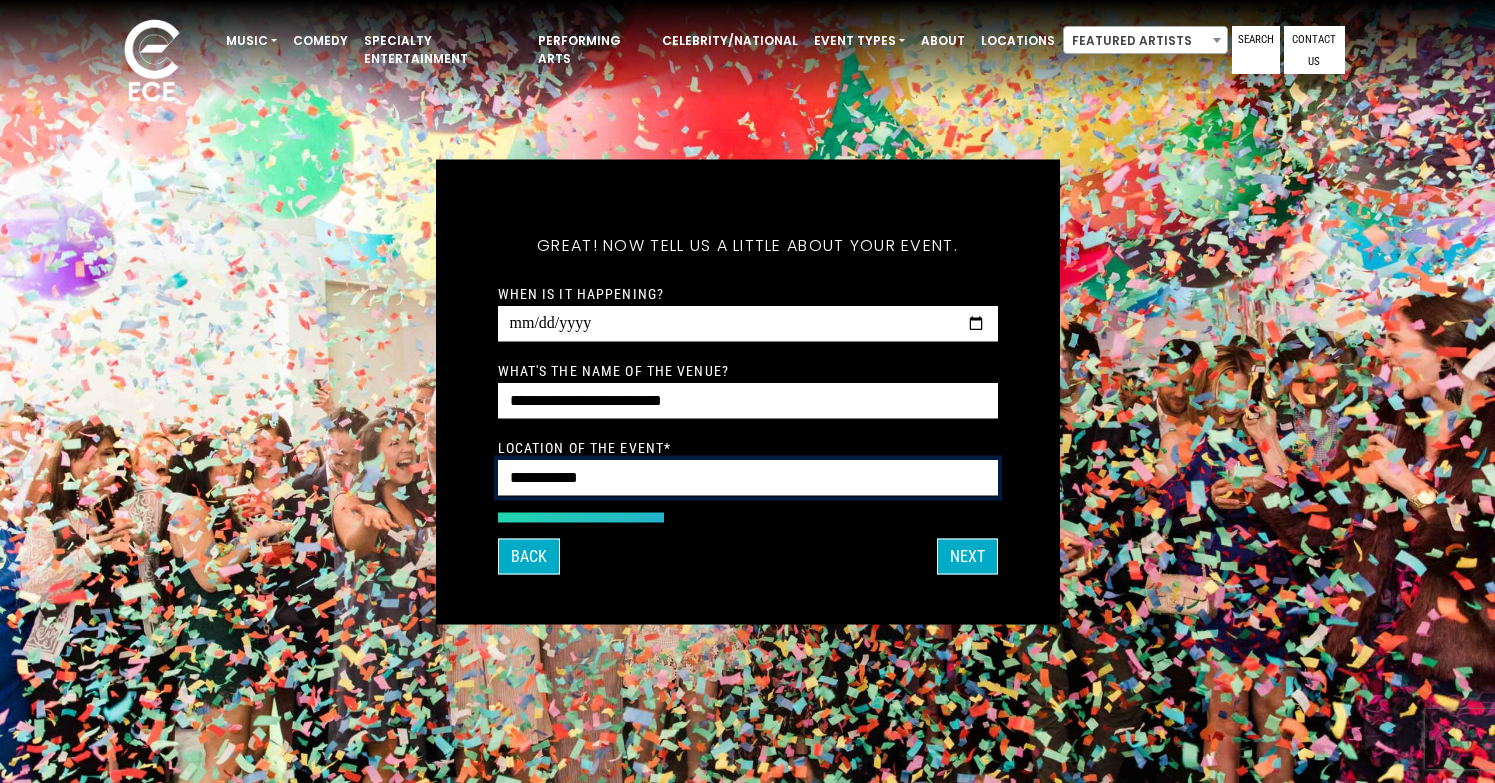 click on "**********" at bounding box center (748, 477) 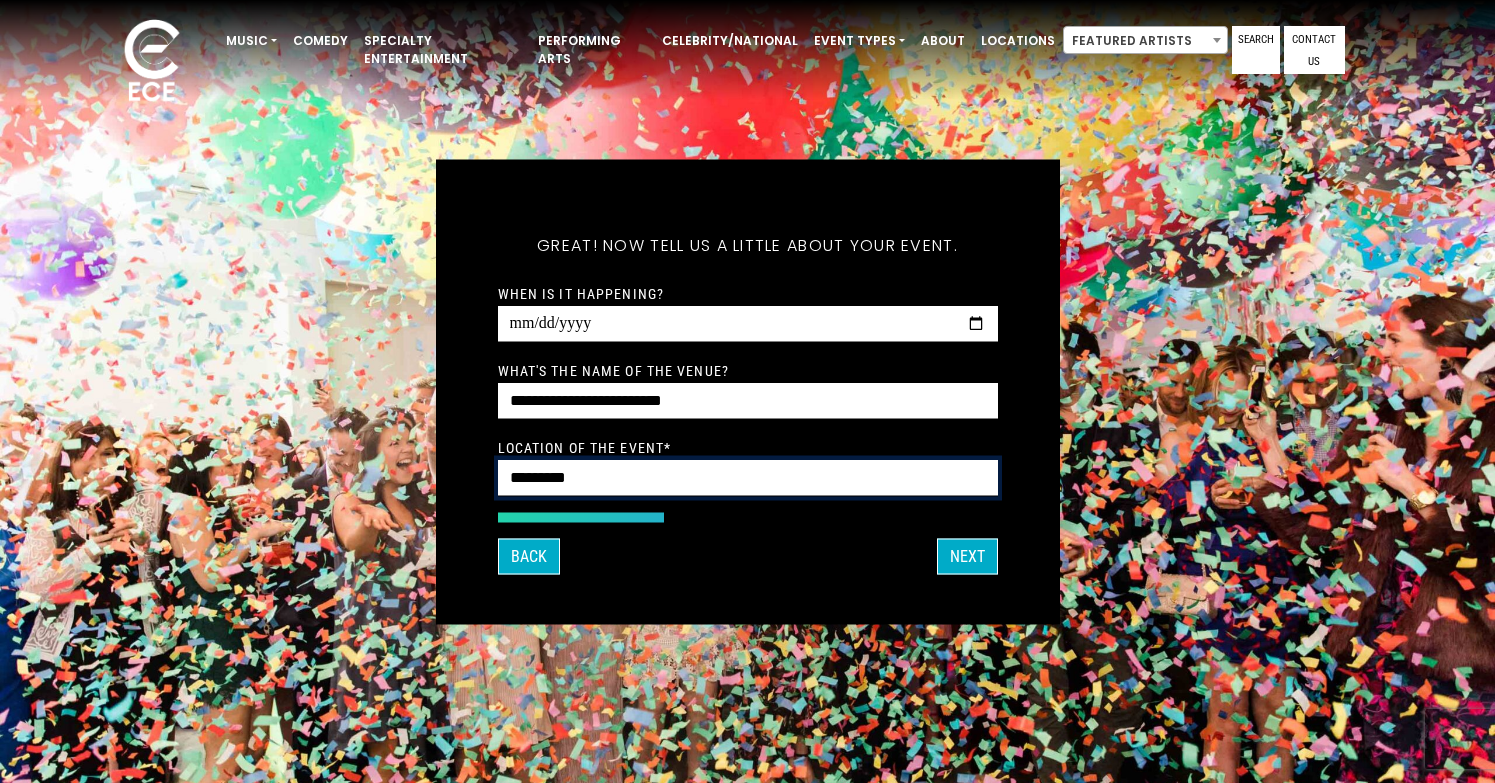 click on "*********" at bounding box center [748, 477] 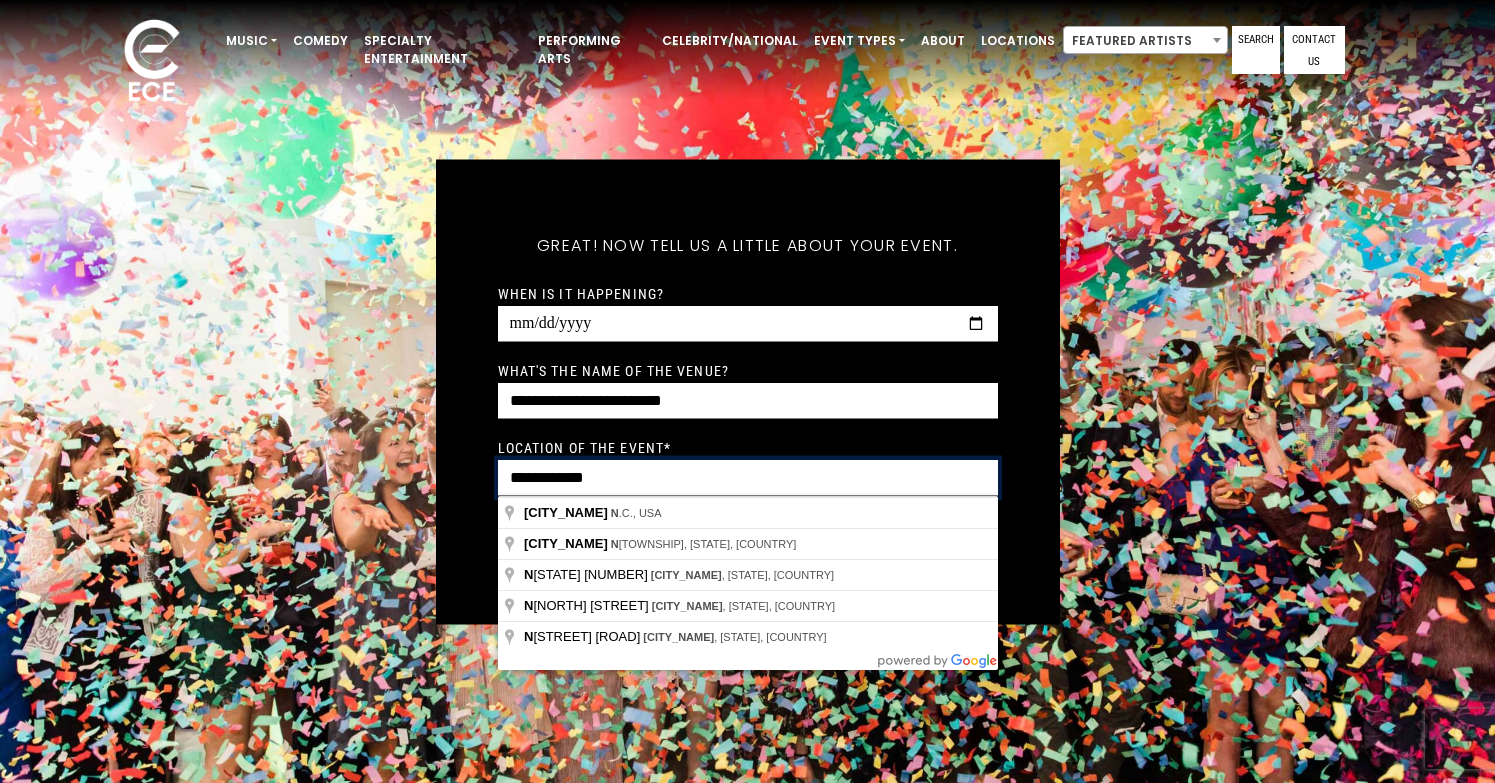 type on "**********" 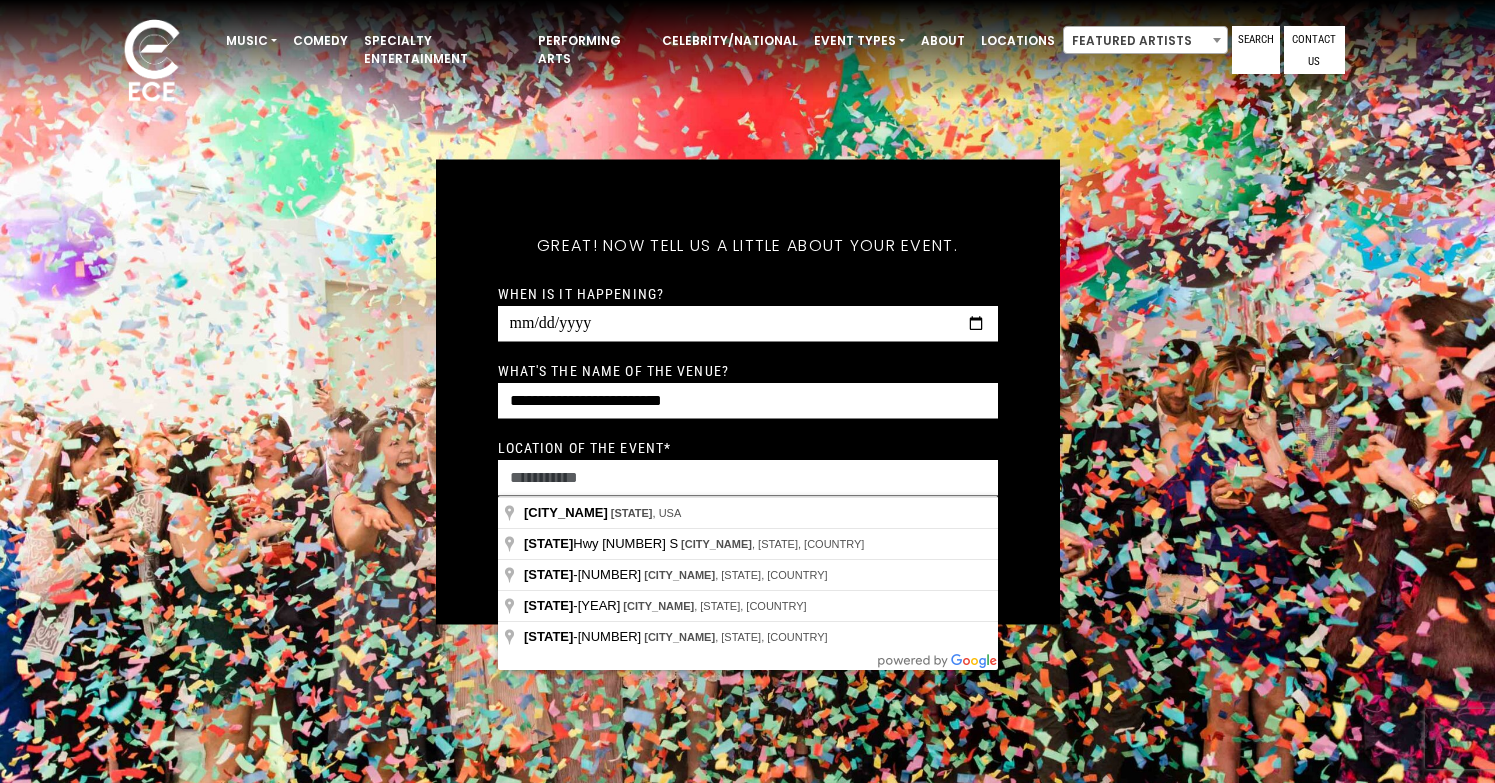 click on "Location of the event *" at bounding box center (585, 447) 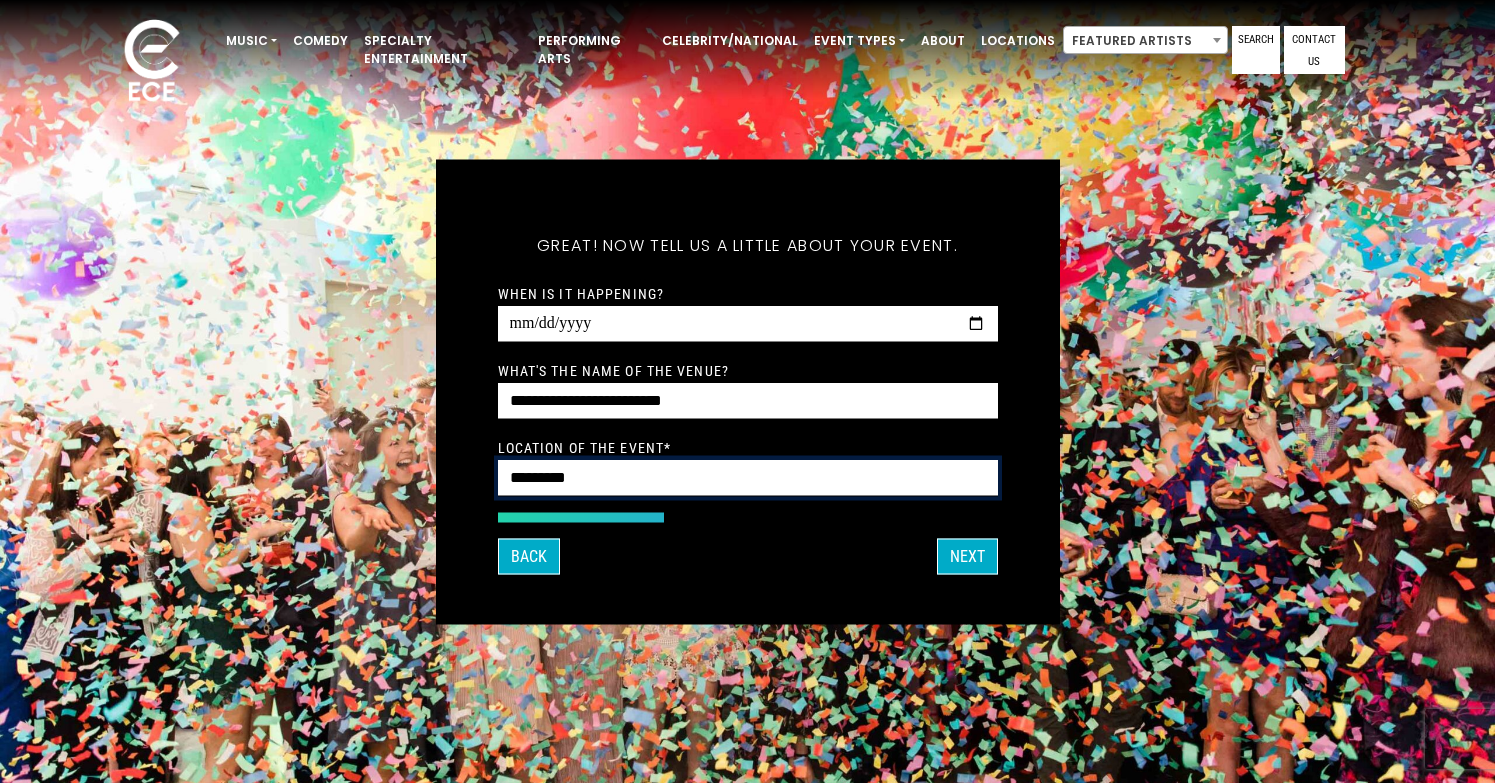 click on "*********" at bounding box center [748, 477] 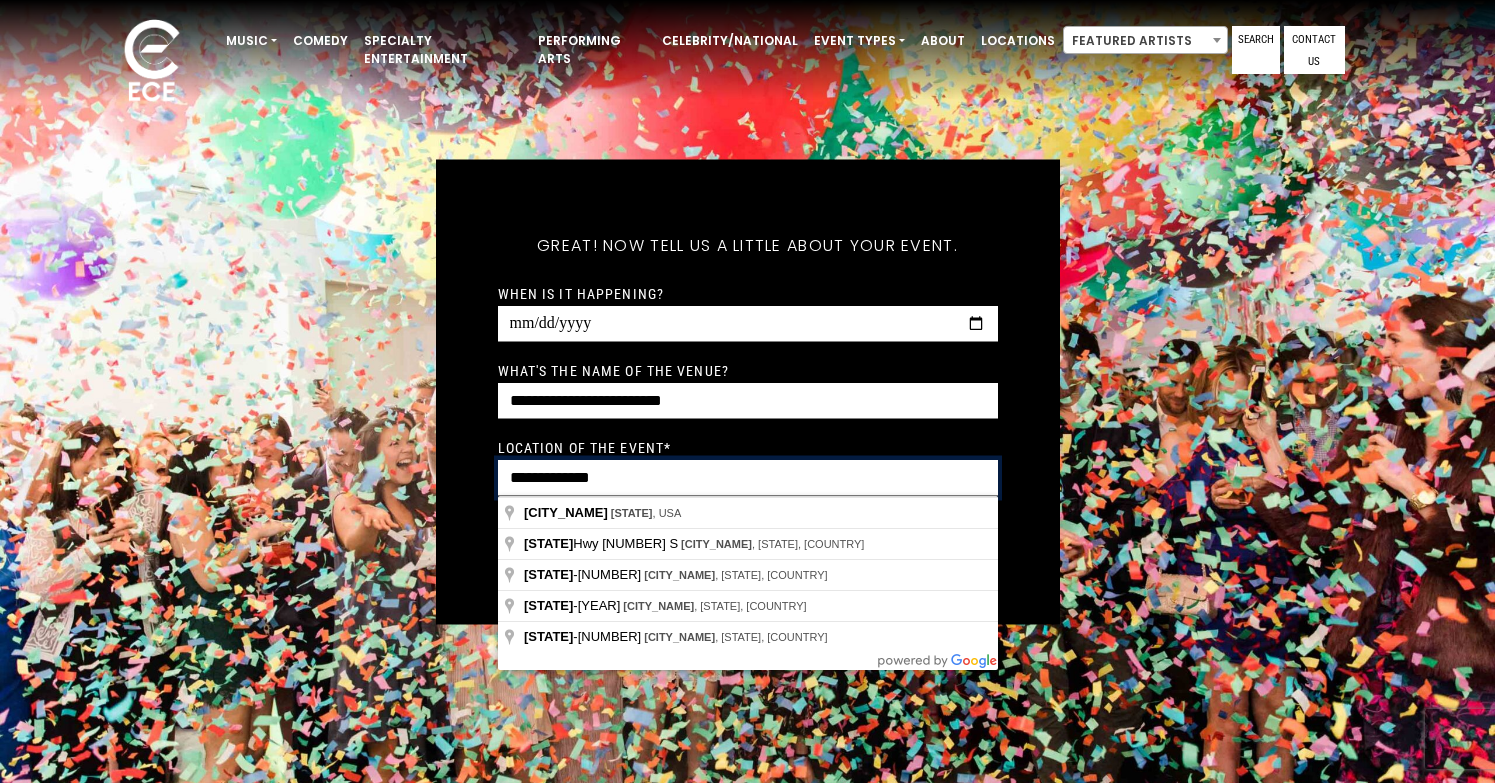 type on "**********" 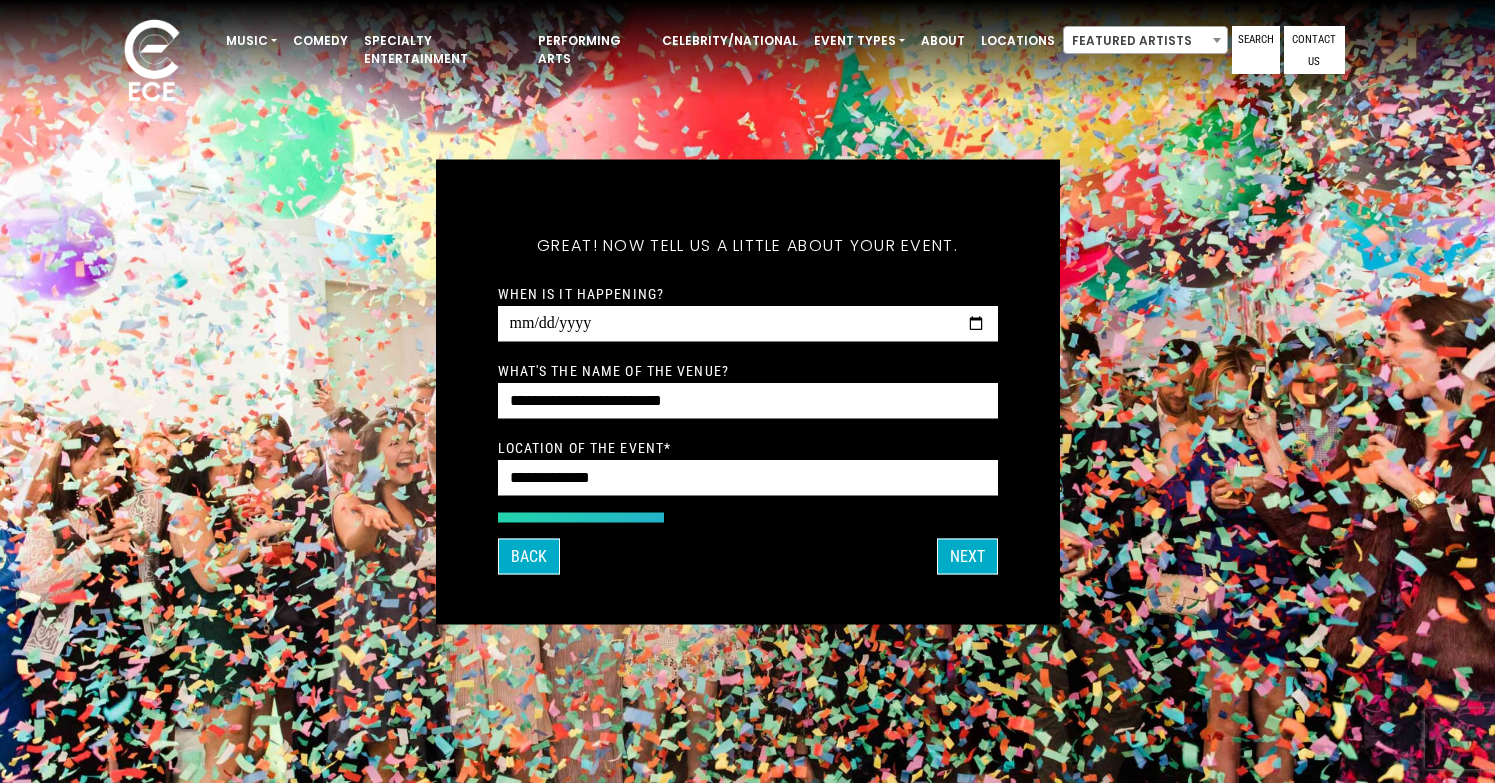 type 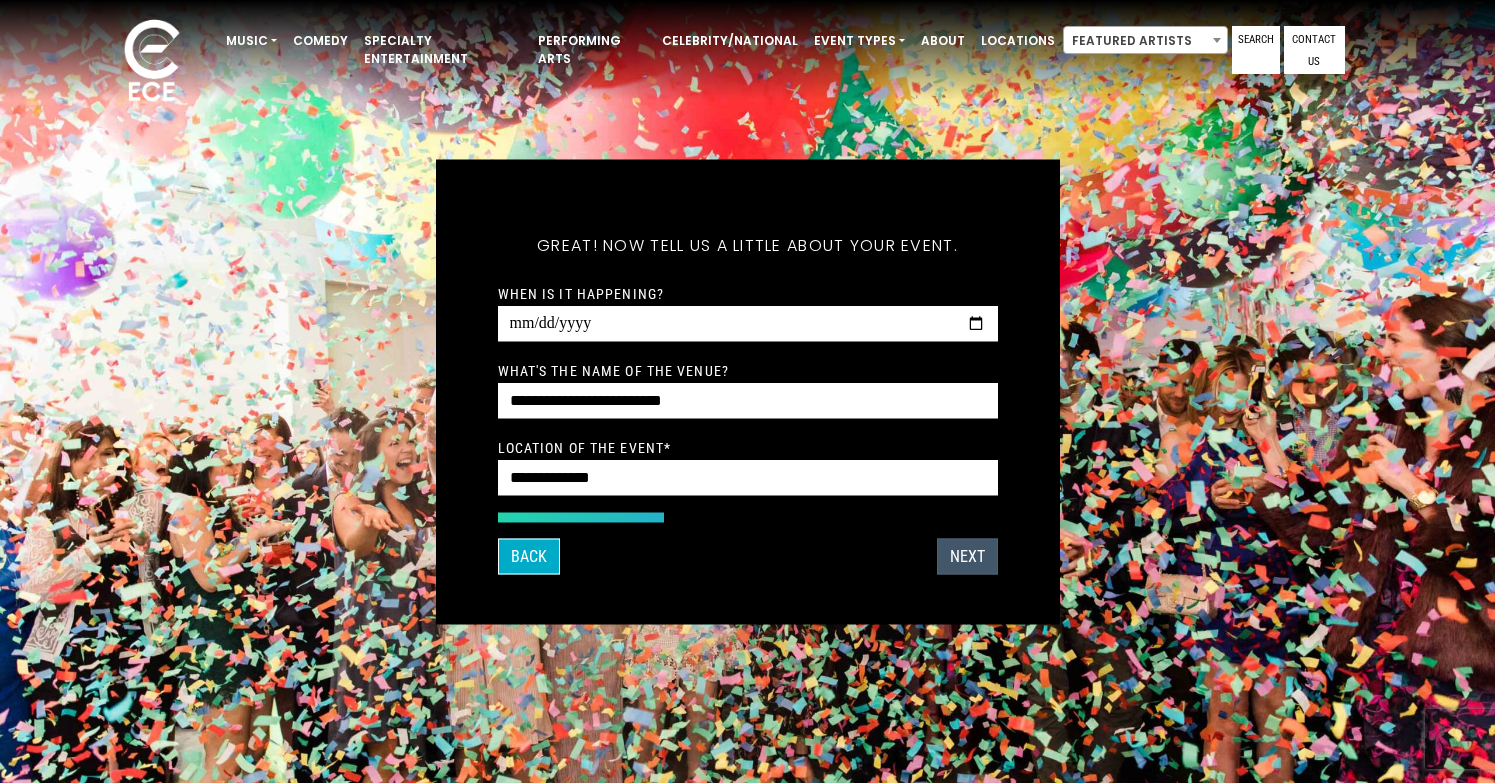 click on "Next" at bounding box center (967, 556) 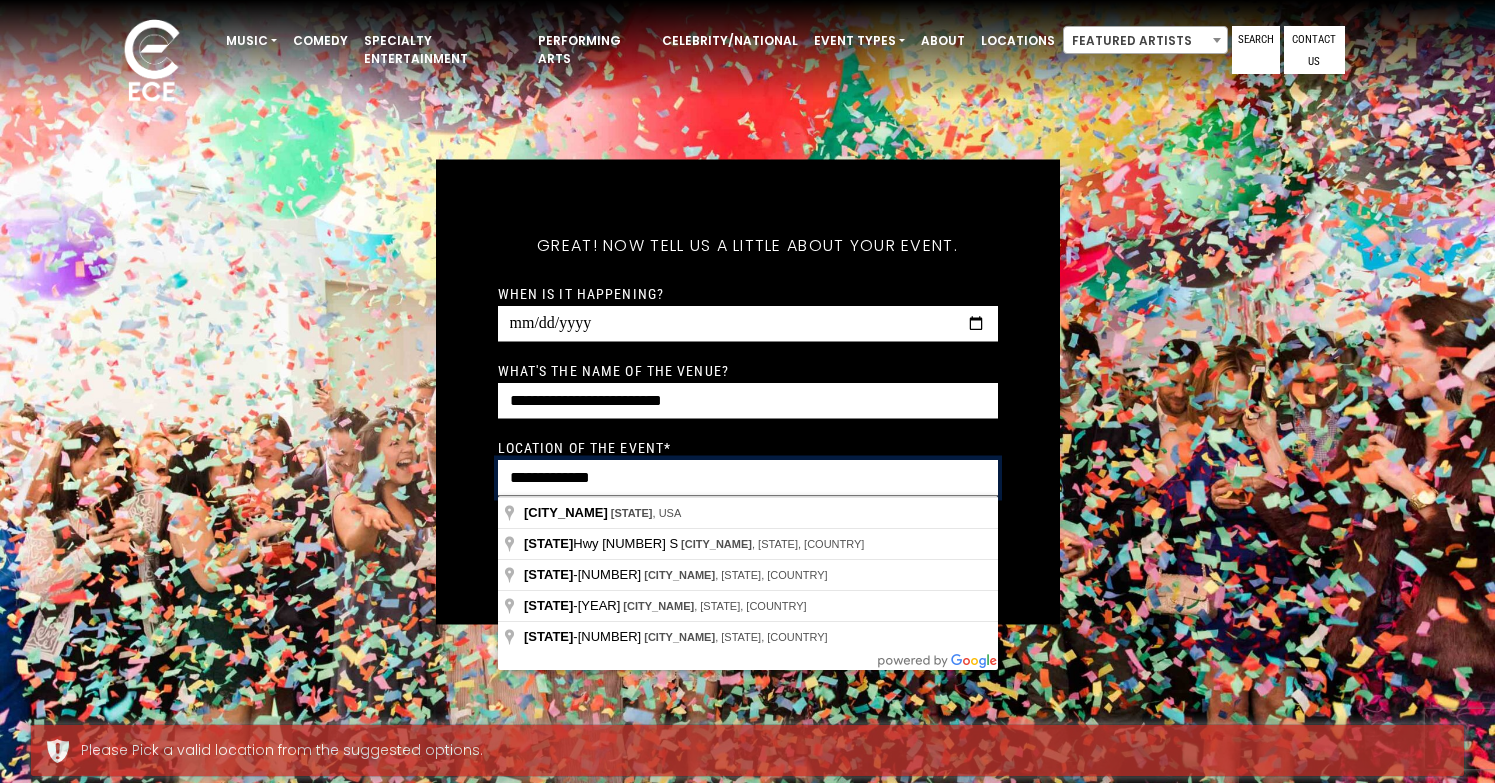 click on "**********" at bounding box center (748, 477) 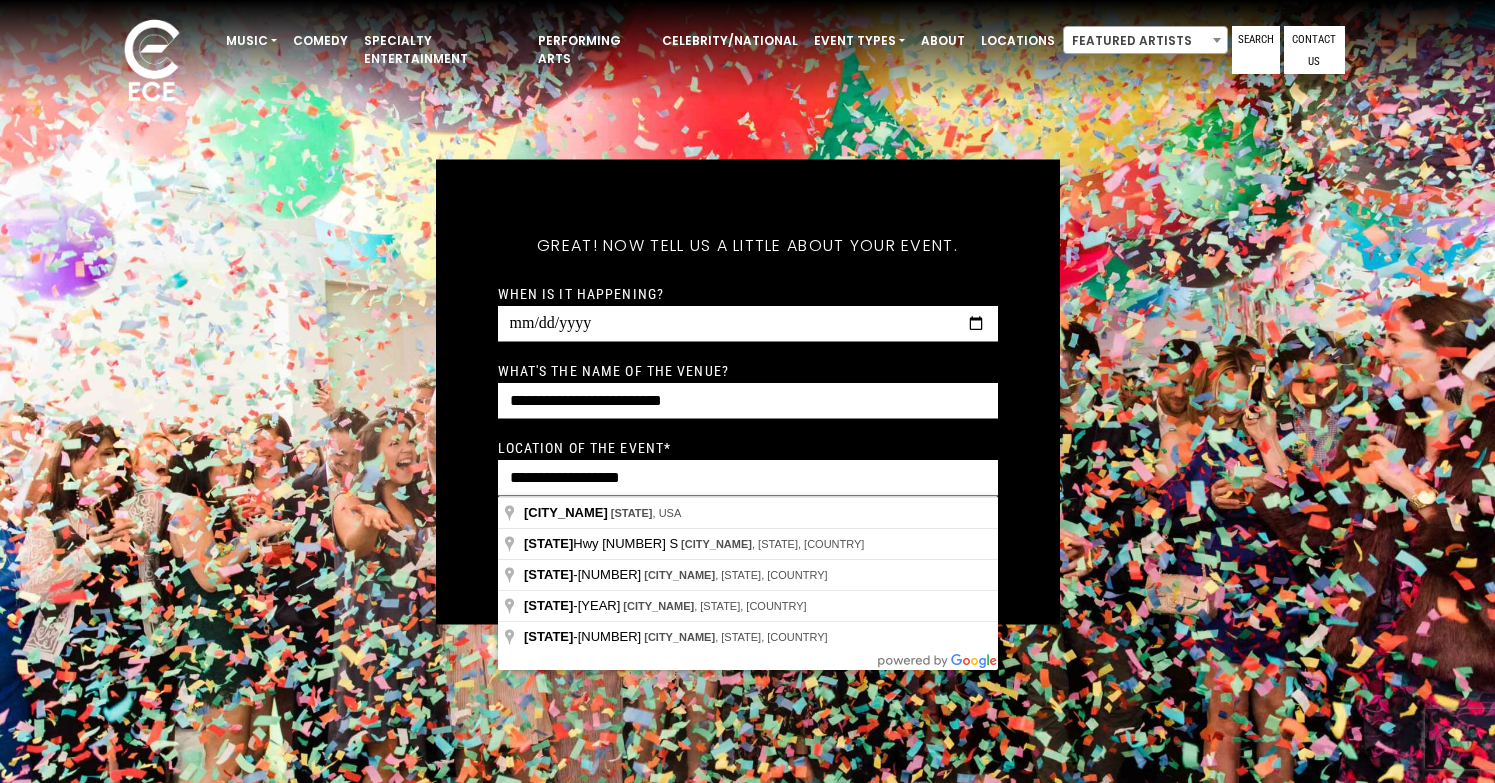 type on "**********" 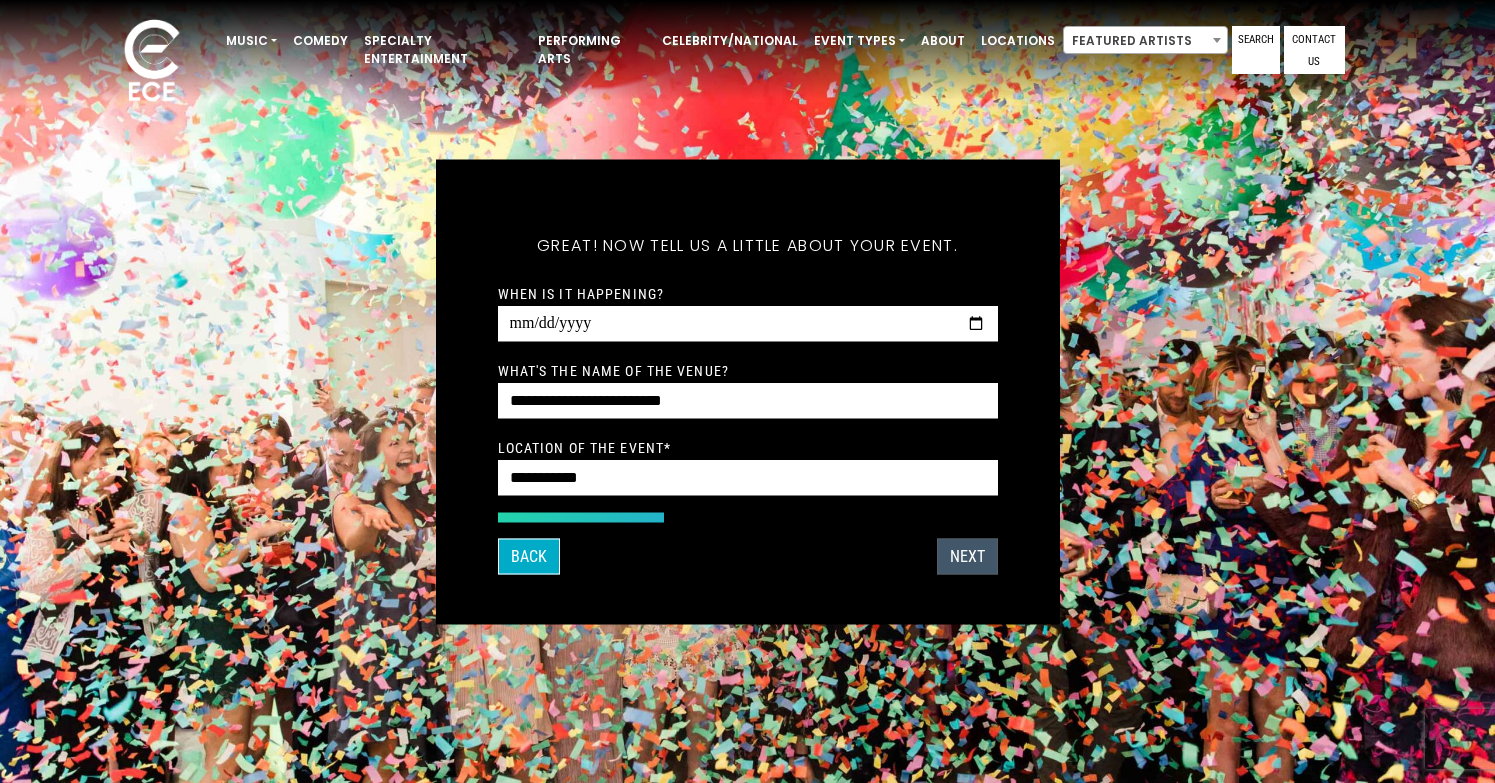 click on "Next" at bounding box center (967, 556) 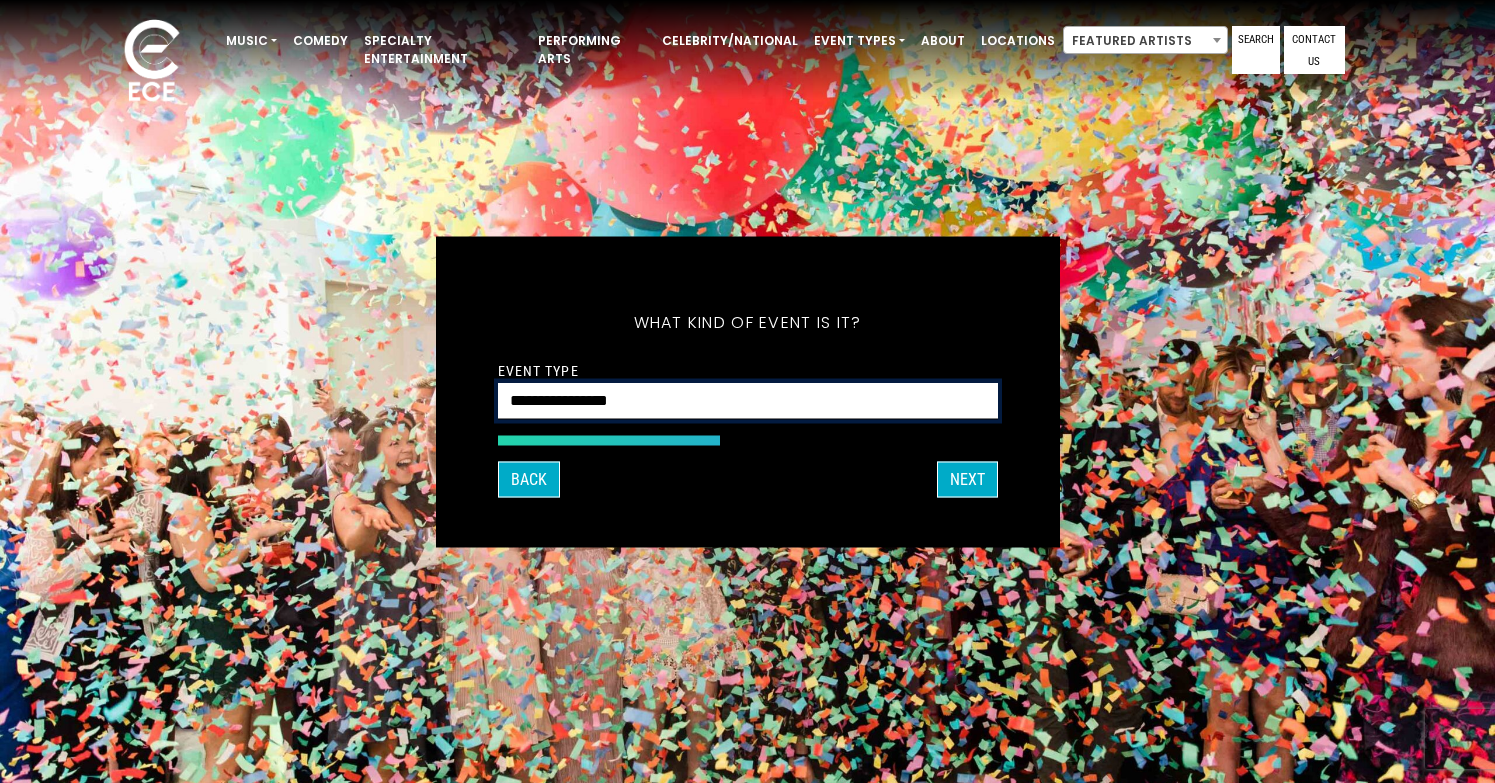 click on "**********" at bounding box center (748, 400) 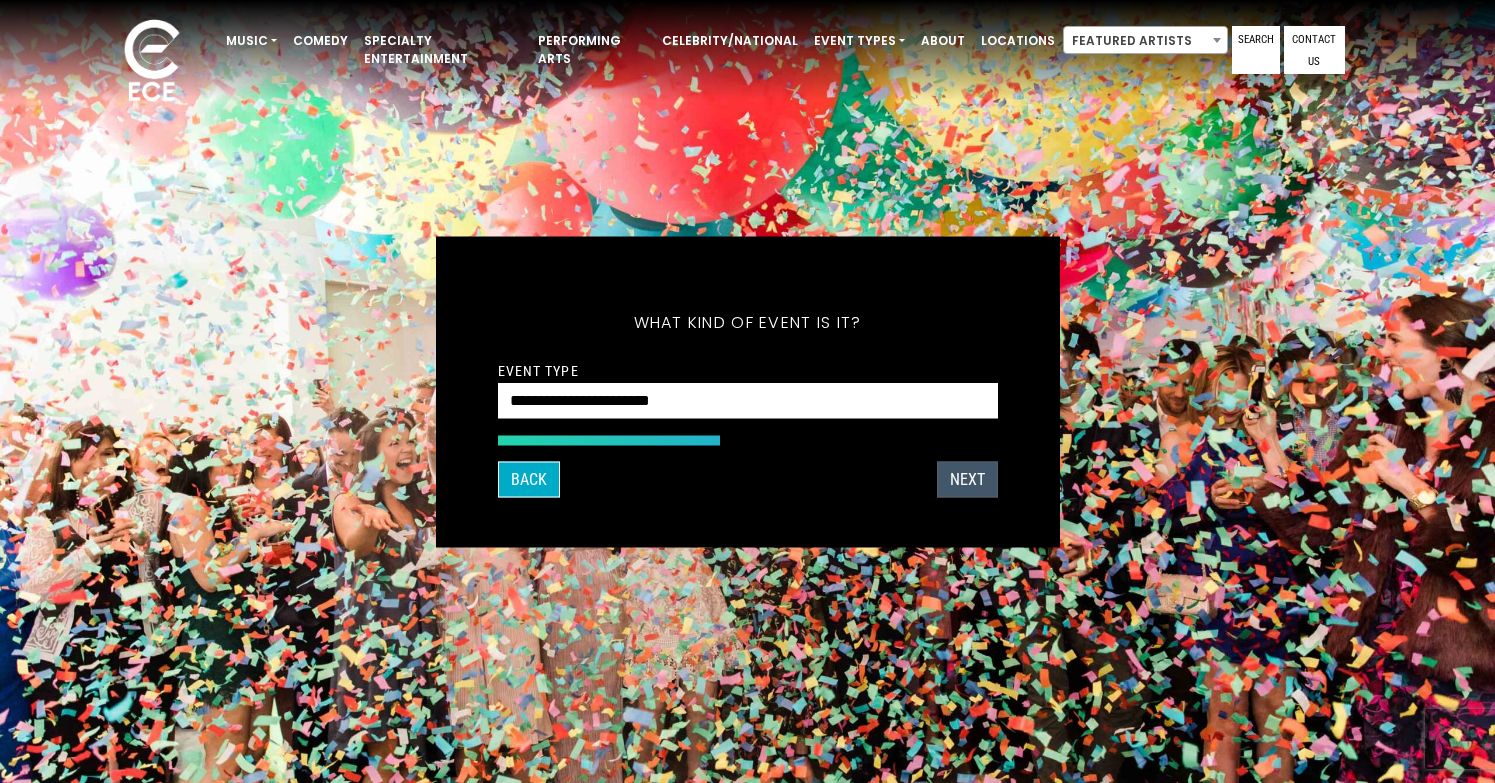 click on "Next" at bounding box center [967, 479] 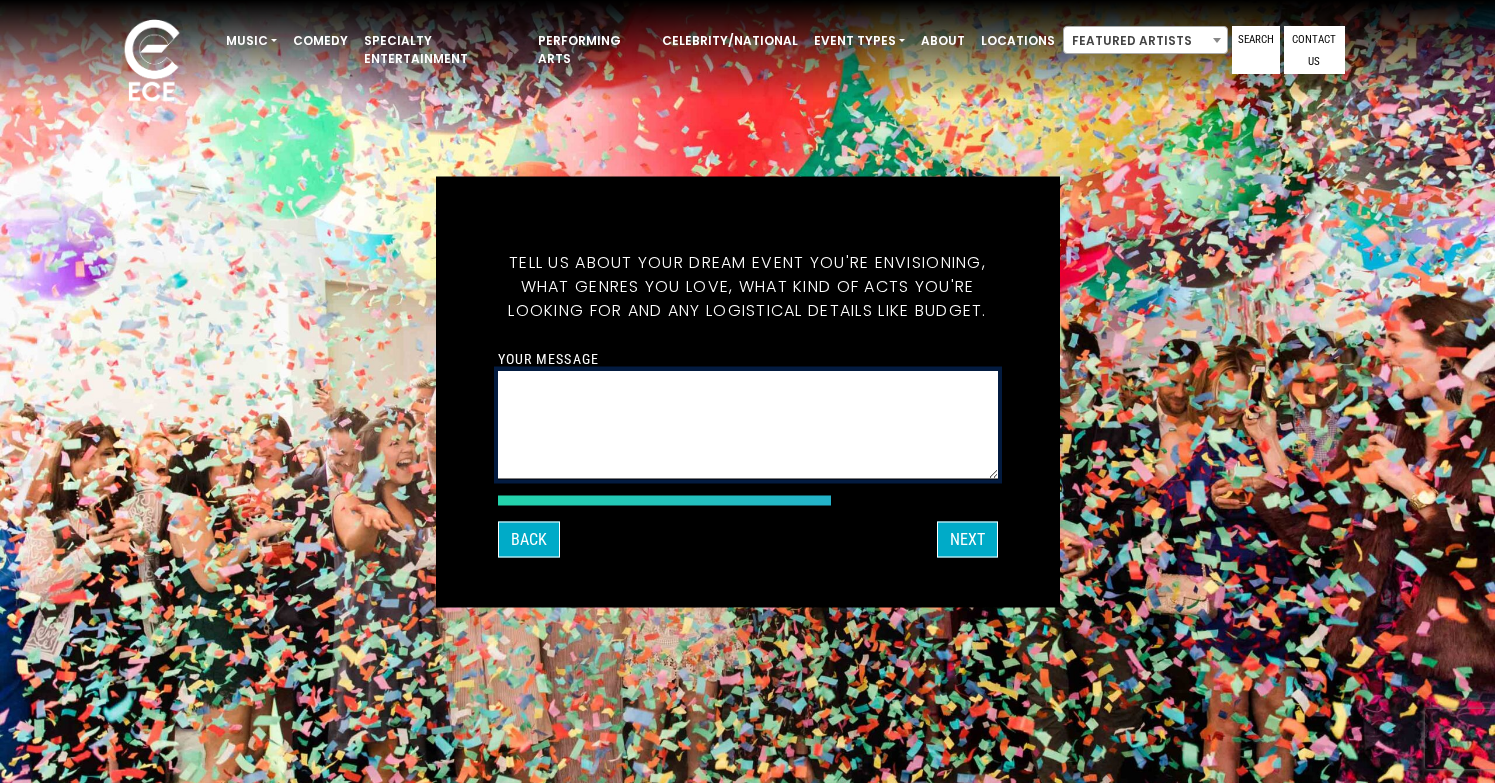 click on "Your message" at bounding box center [748, 424] 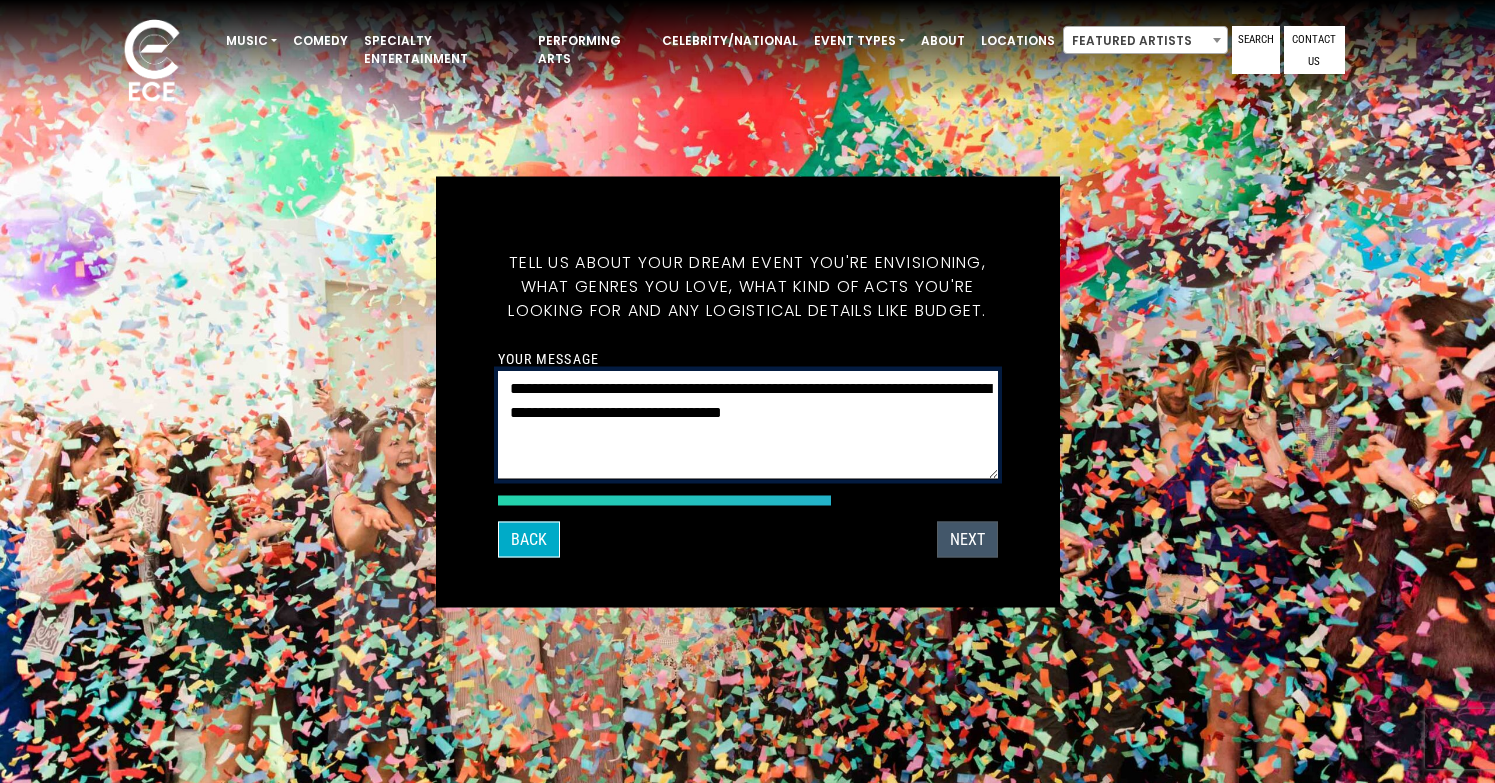 type on "**********" 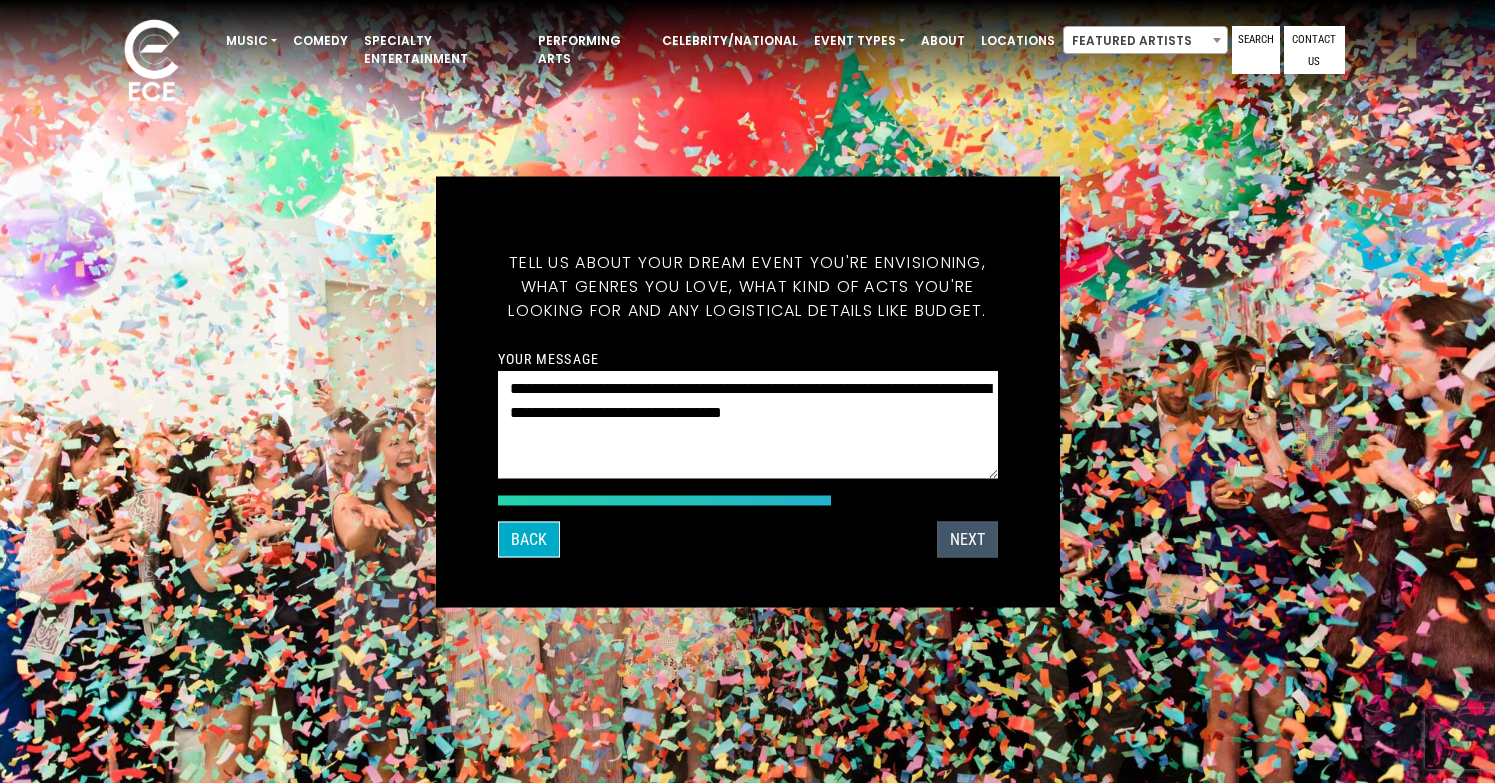 click on "Next" at bounding box center [967, 539] 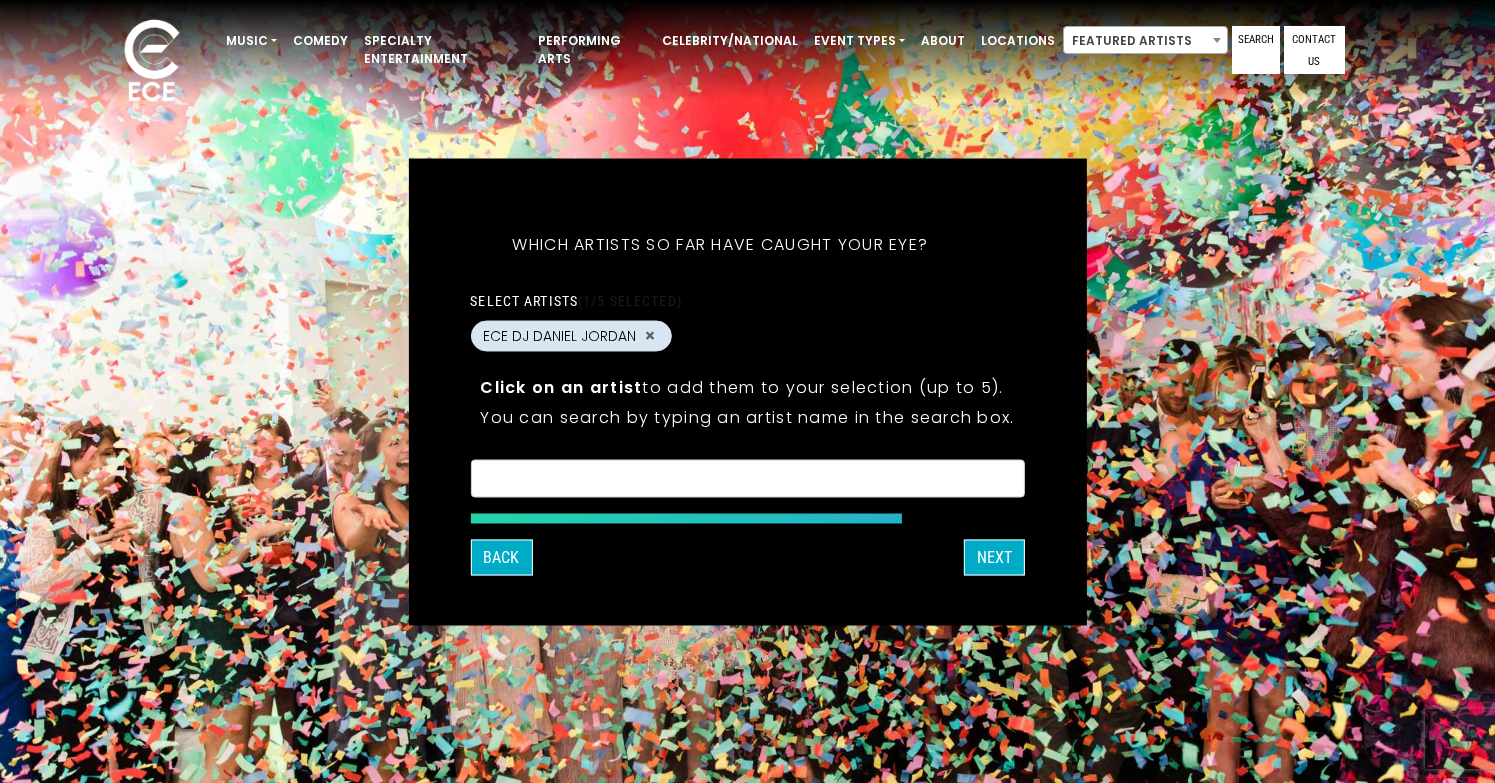 click on "ECE DJ DANIEL JORDAN" at bounding box center [559, 335] 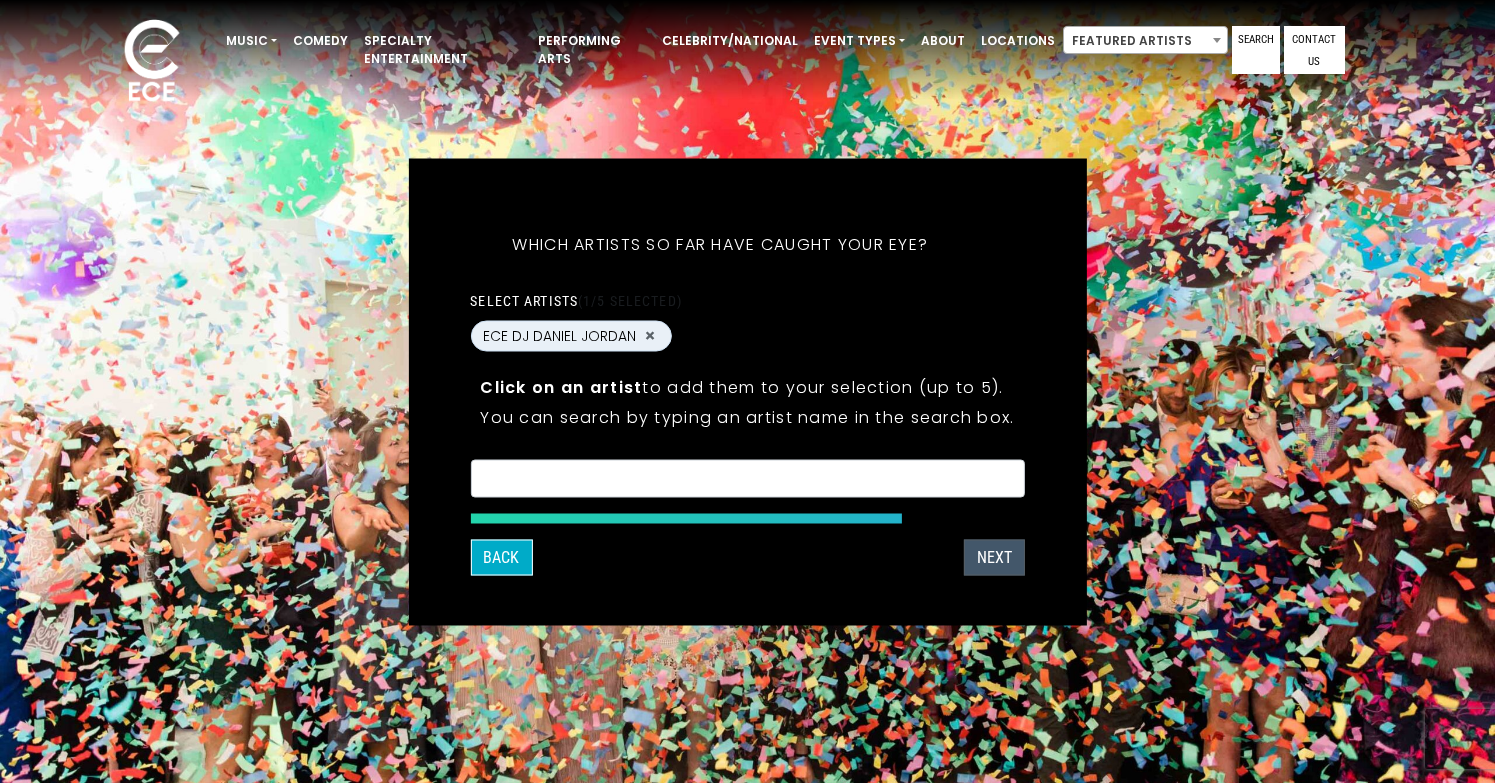 click on "Next" at bounding box center [994, 557] 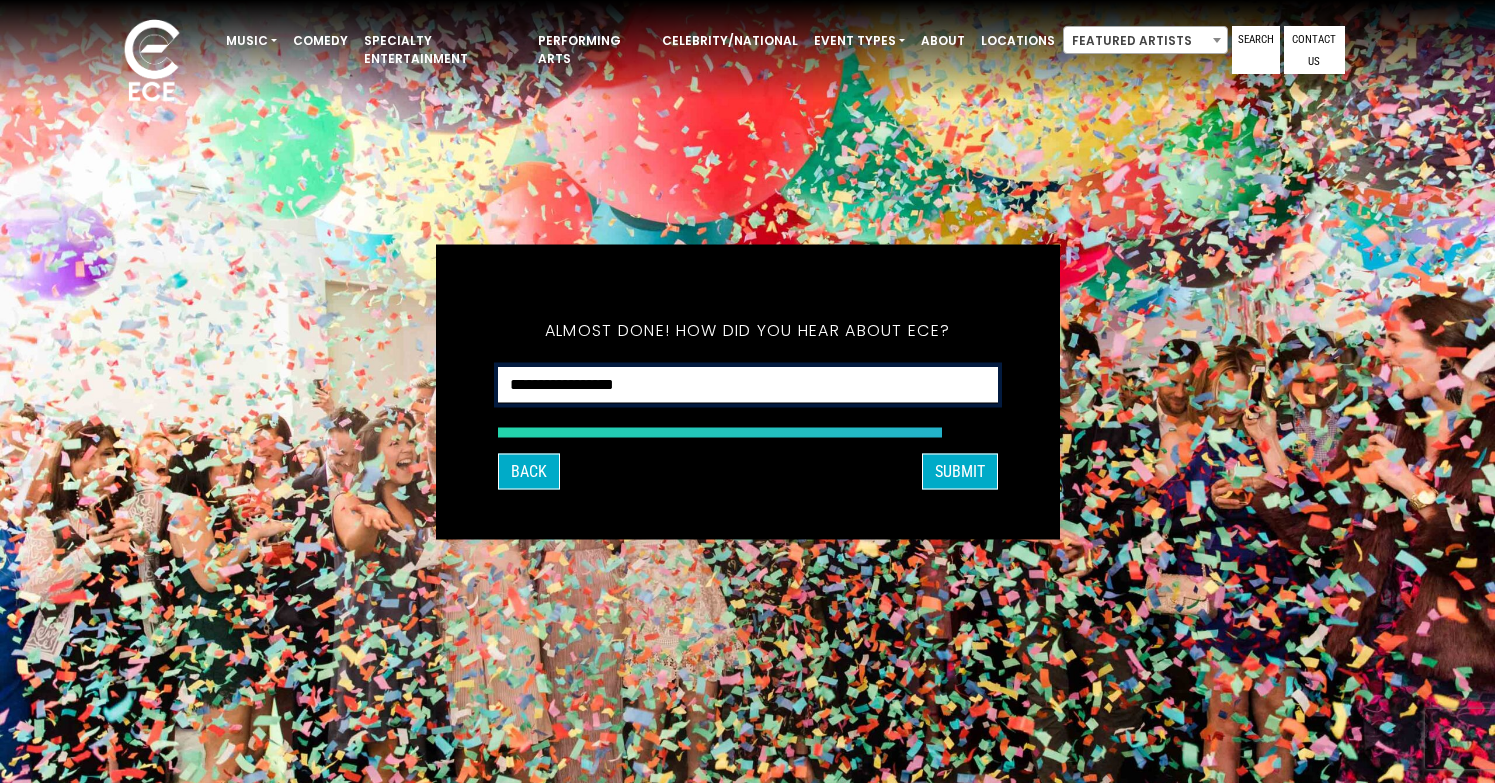 click on "**********" at bounding box center [748, 384] 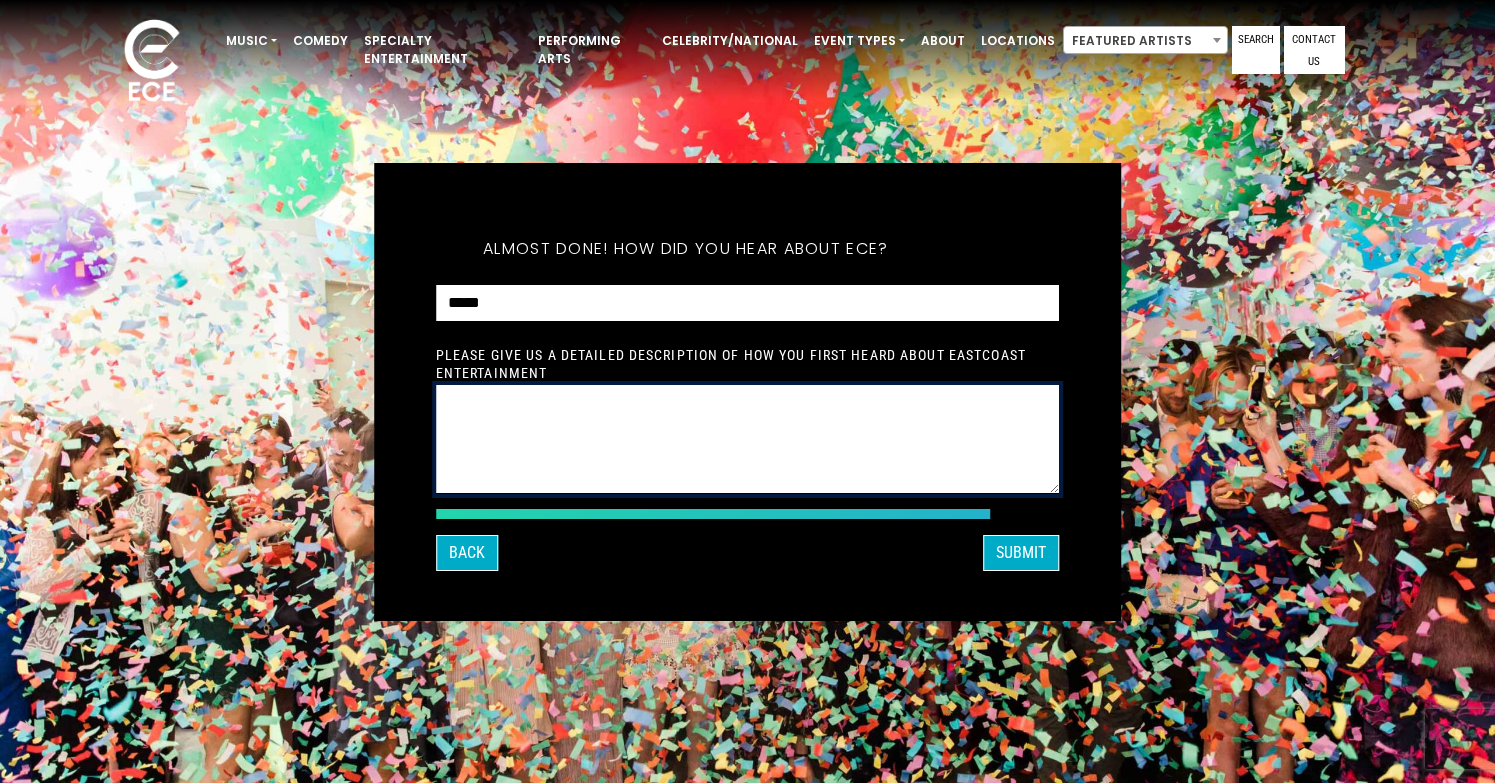click at bounding box center [748, 439] 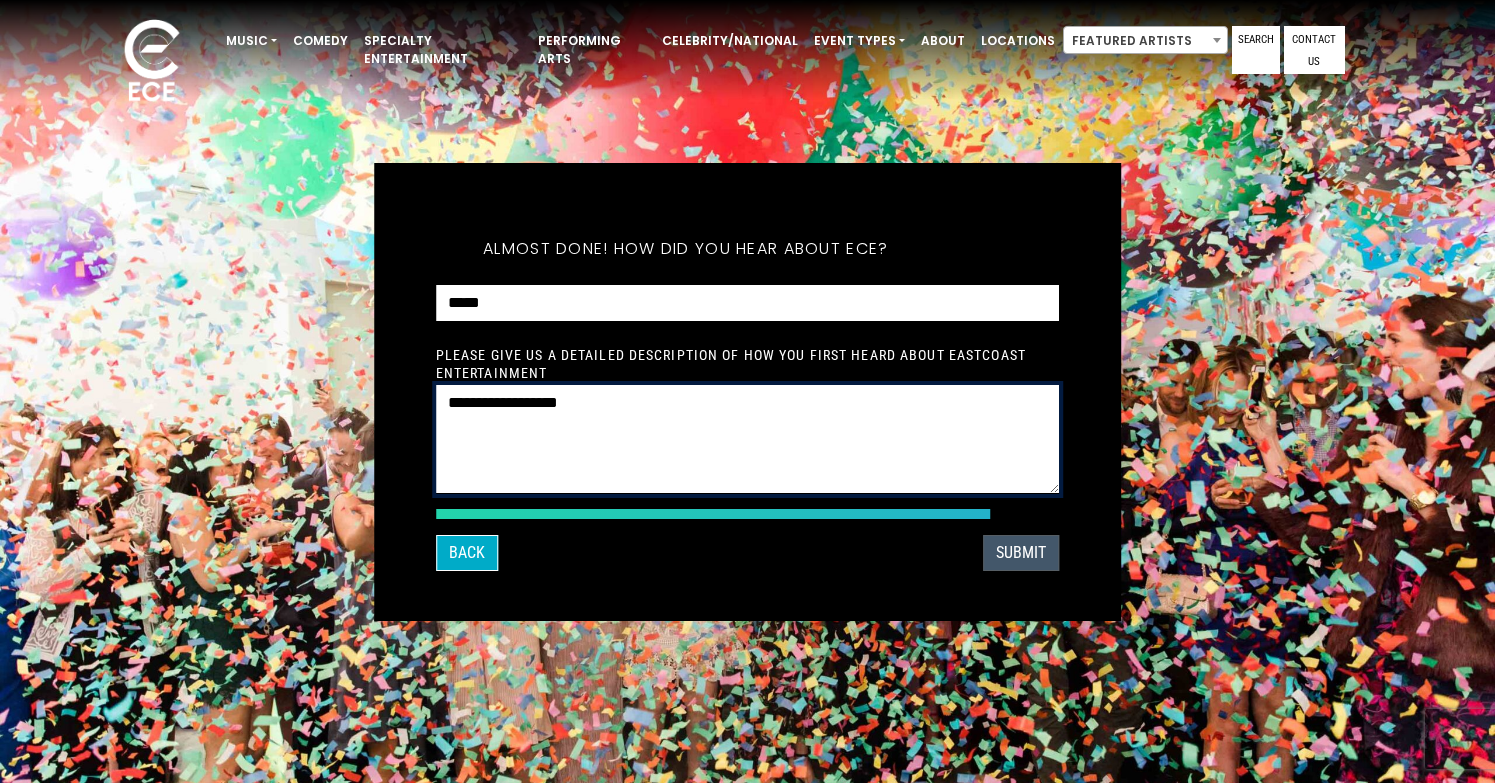 type on "**********" 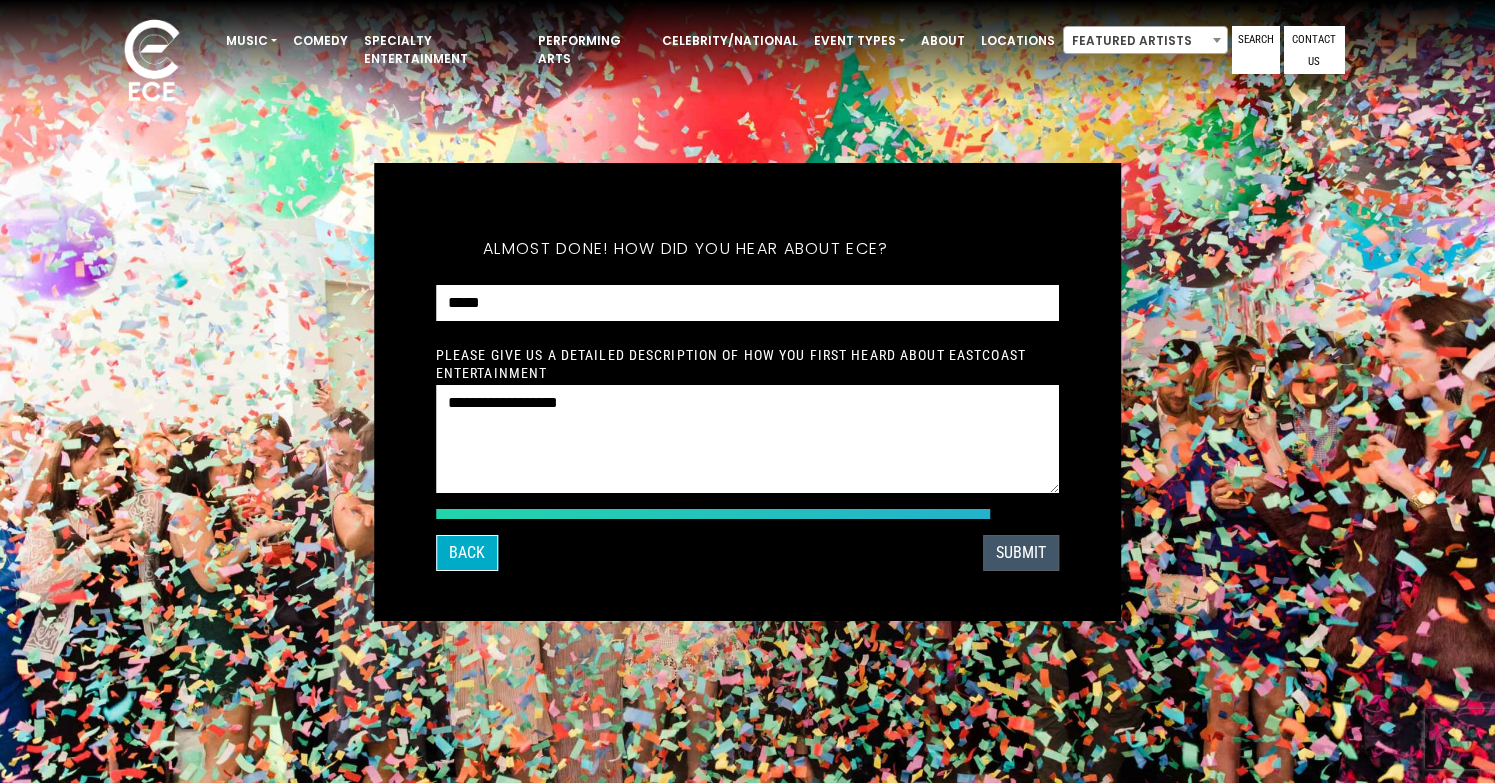 click on "SUBMIT" at bounding box center (1021, 553) 